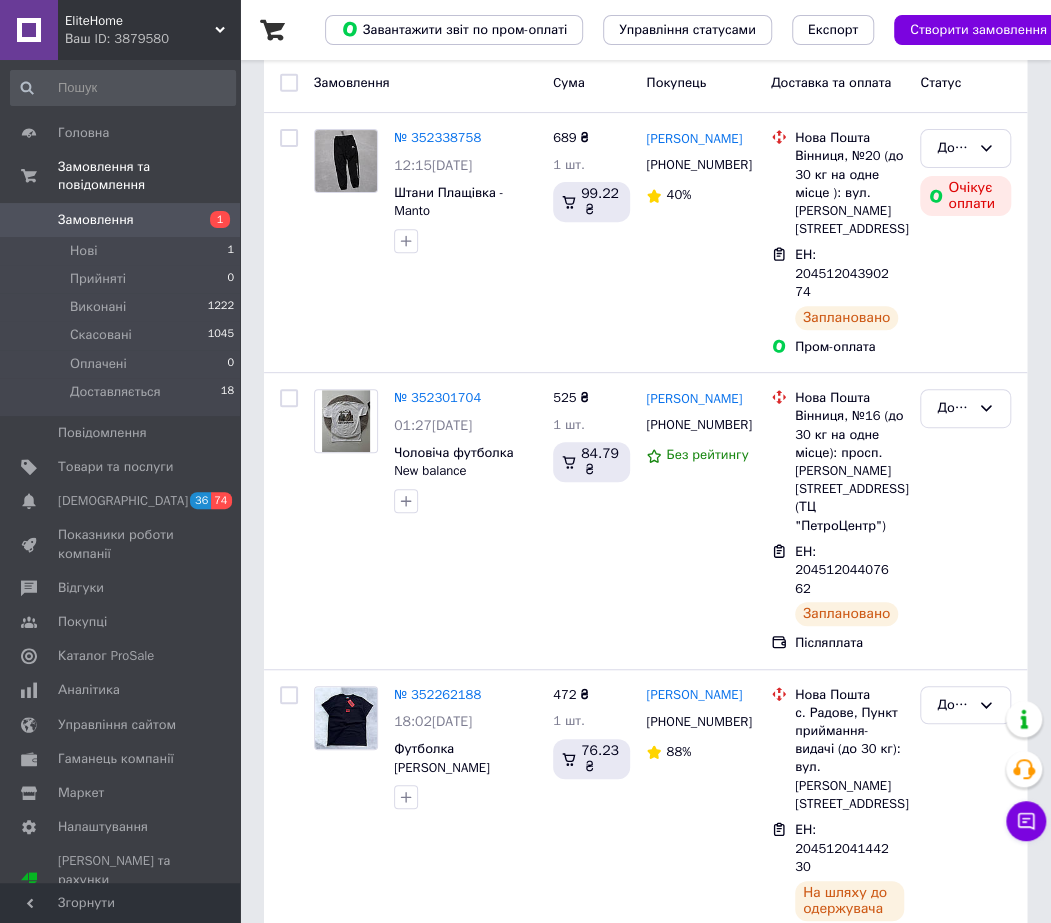 scroll, scrollTop: 334, scrollLeft: 0, axis: vertical 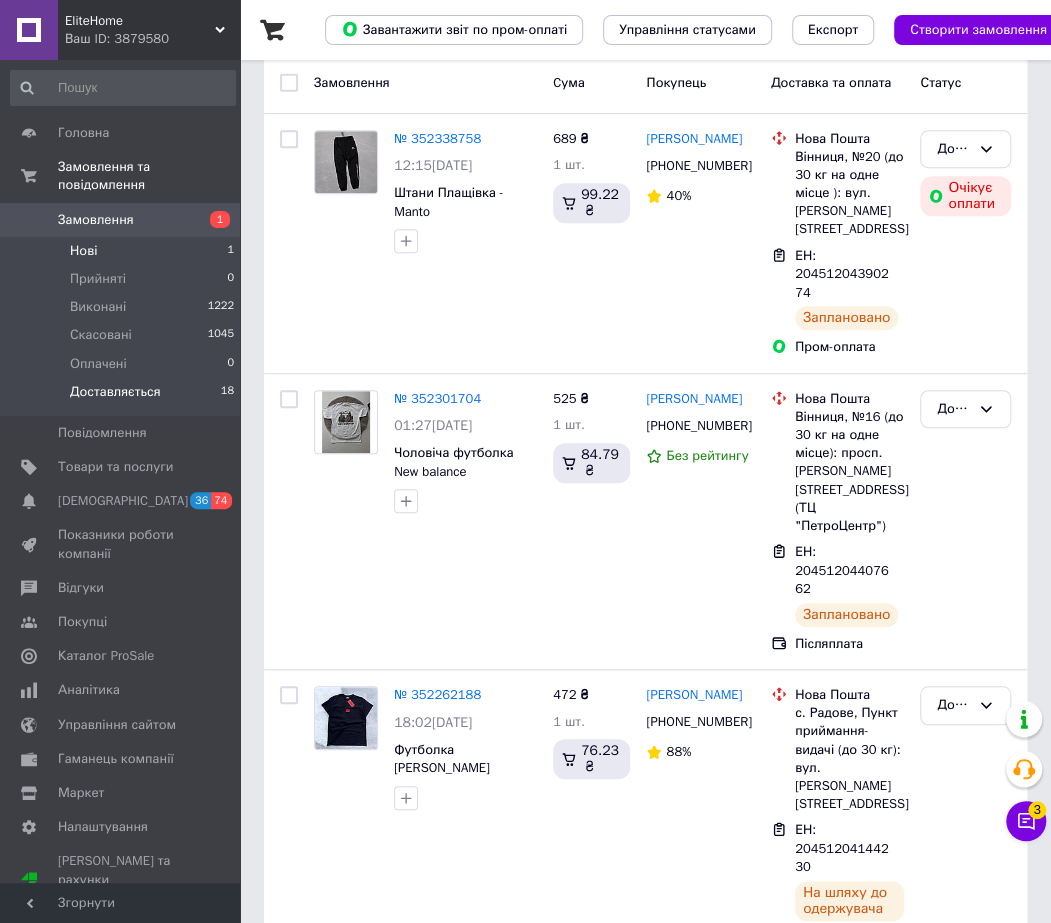 click on "Нові 1" at bounding box center [123, 251] 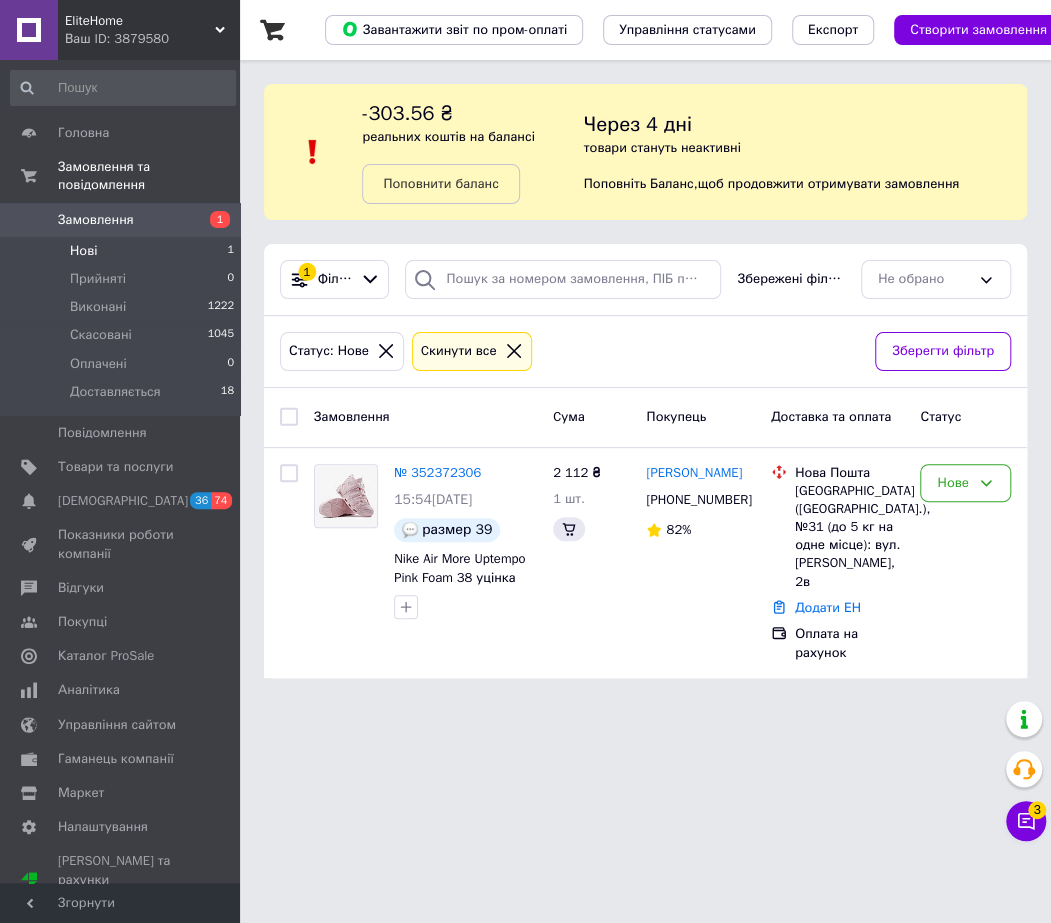 scroll, scrollTop: 0, scrollLeft: 0, axis: both 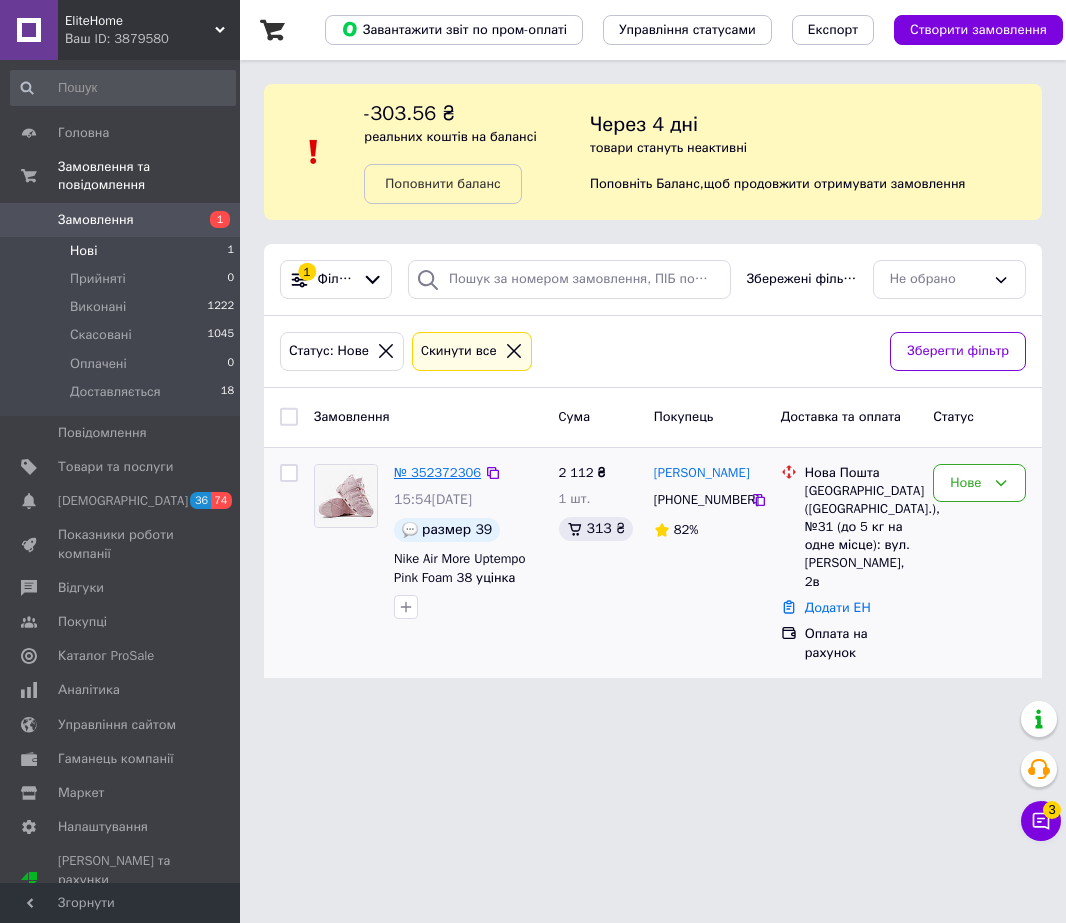 click on "№ 352372306" at bounding box center [437, 472] 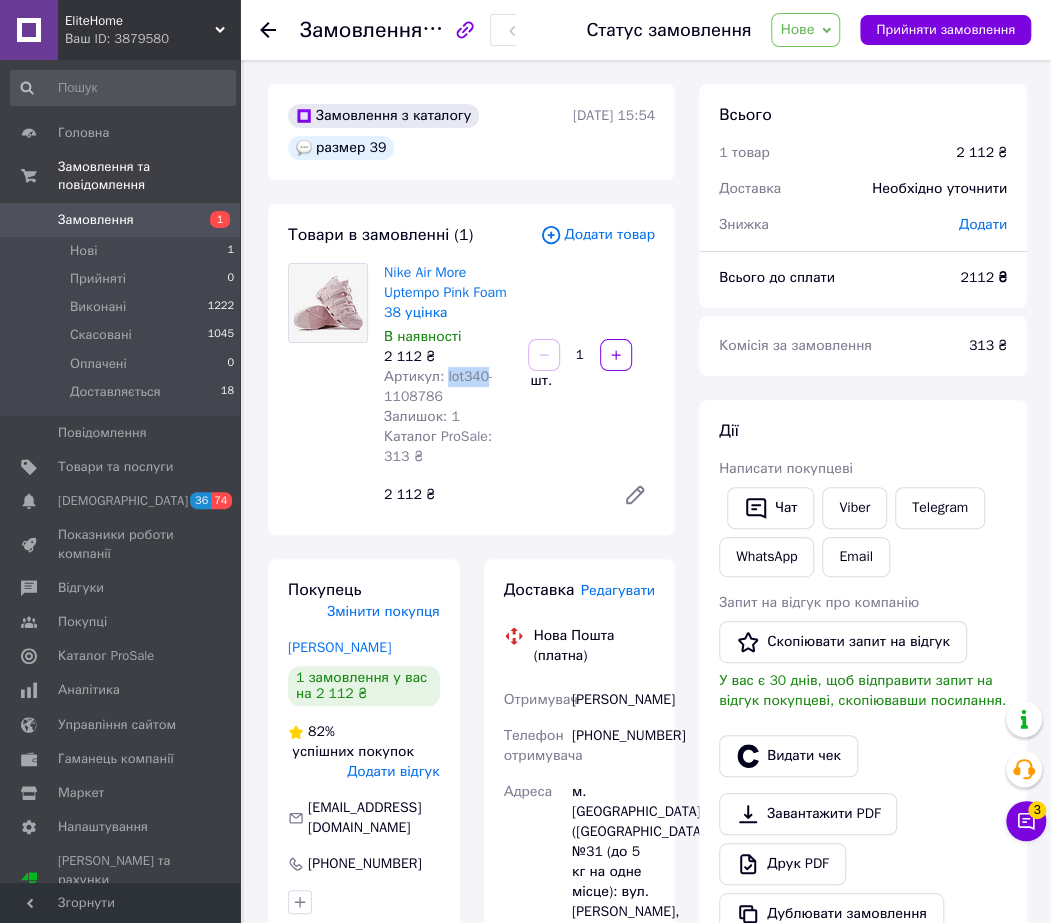 drag, startPoint x: 443, startPoint y: 379, endPoint x: 480, endPoint y: 380, distance: 37.01351 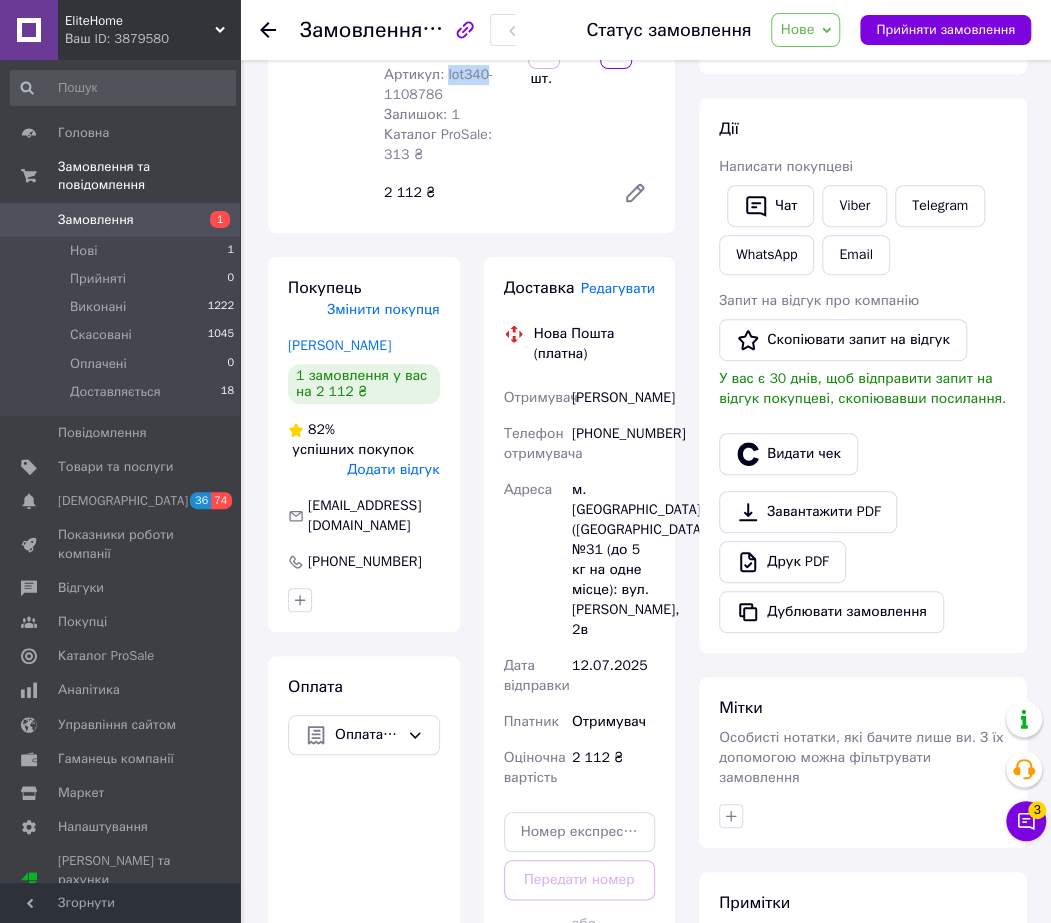 scroll, scrollTop: 304, scrollLeft: 0, axis: vertical 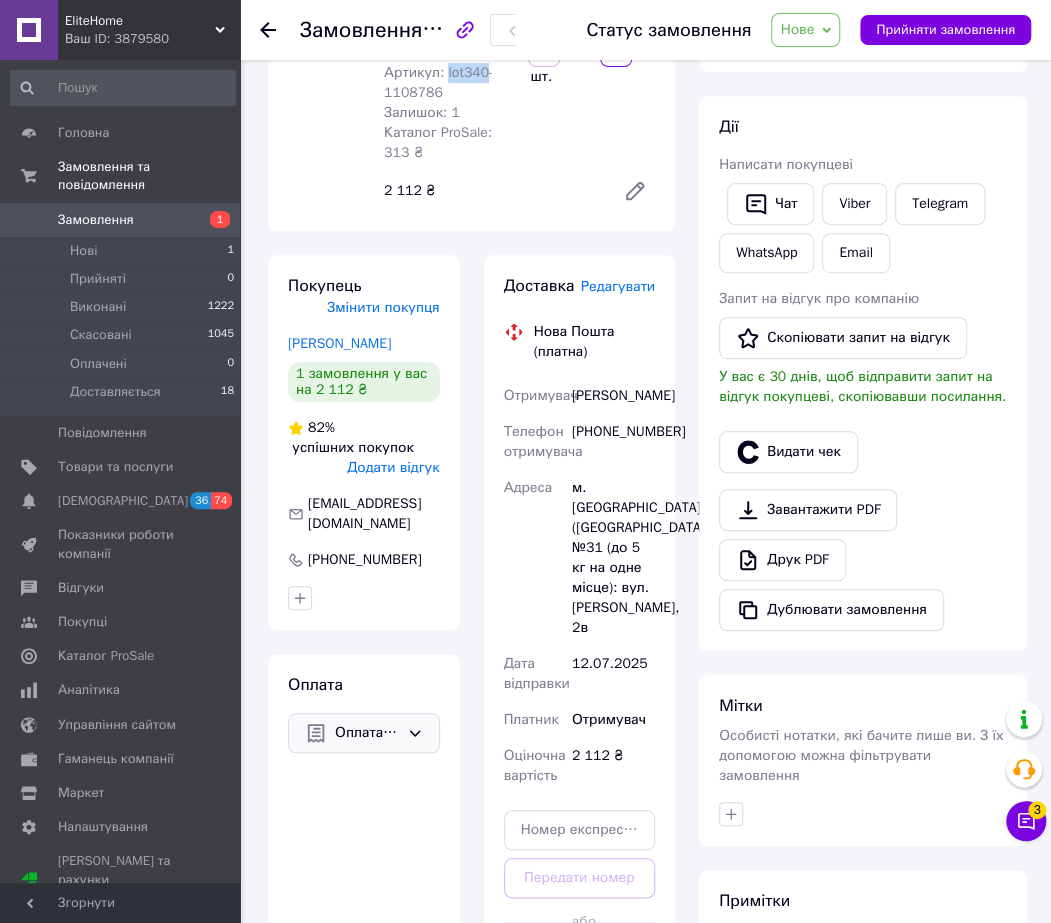 click on "Оплата на рахунок" at bounding box center (364, 733) 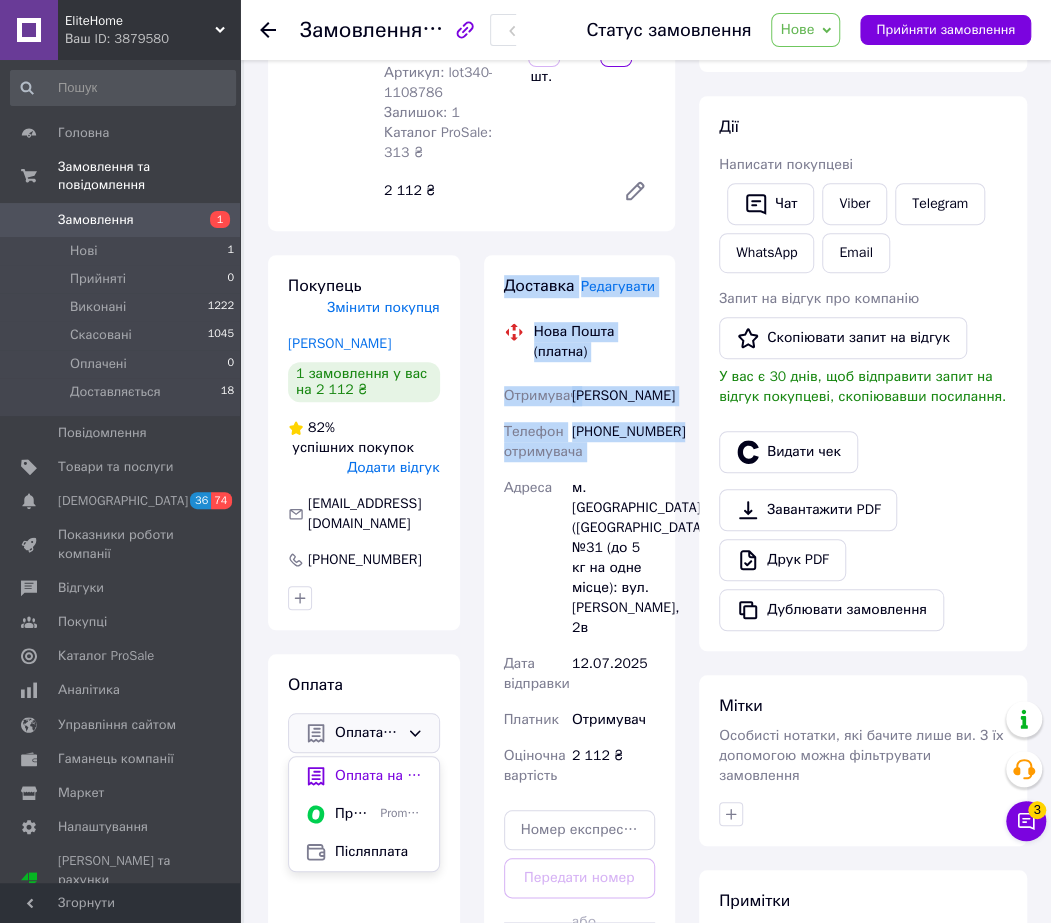 drag, startPoint x: 464, startPoint y: 635, endPoint x: 471, endPoint y: 653, distance: 19.313208 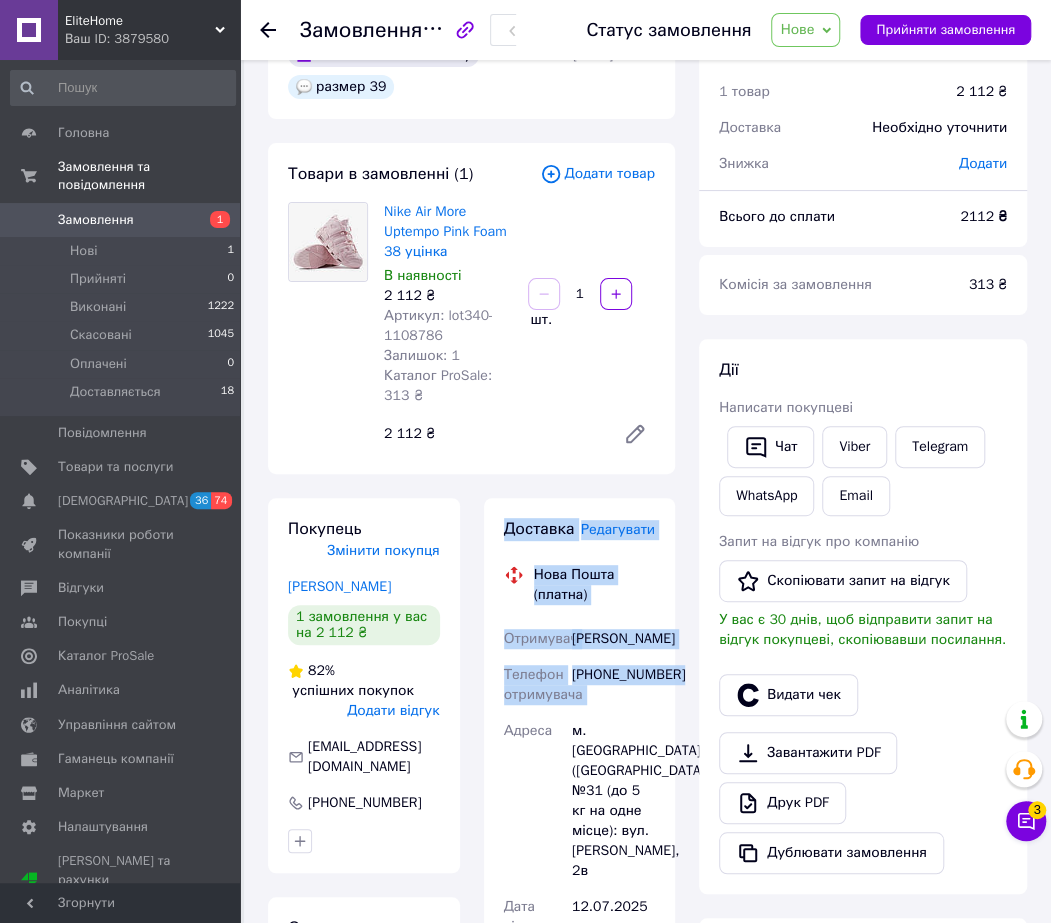 scroll, scrollTop: 0, scrollLeft: 0, axis: both 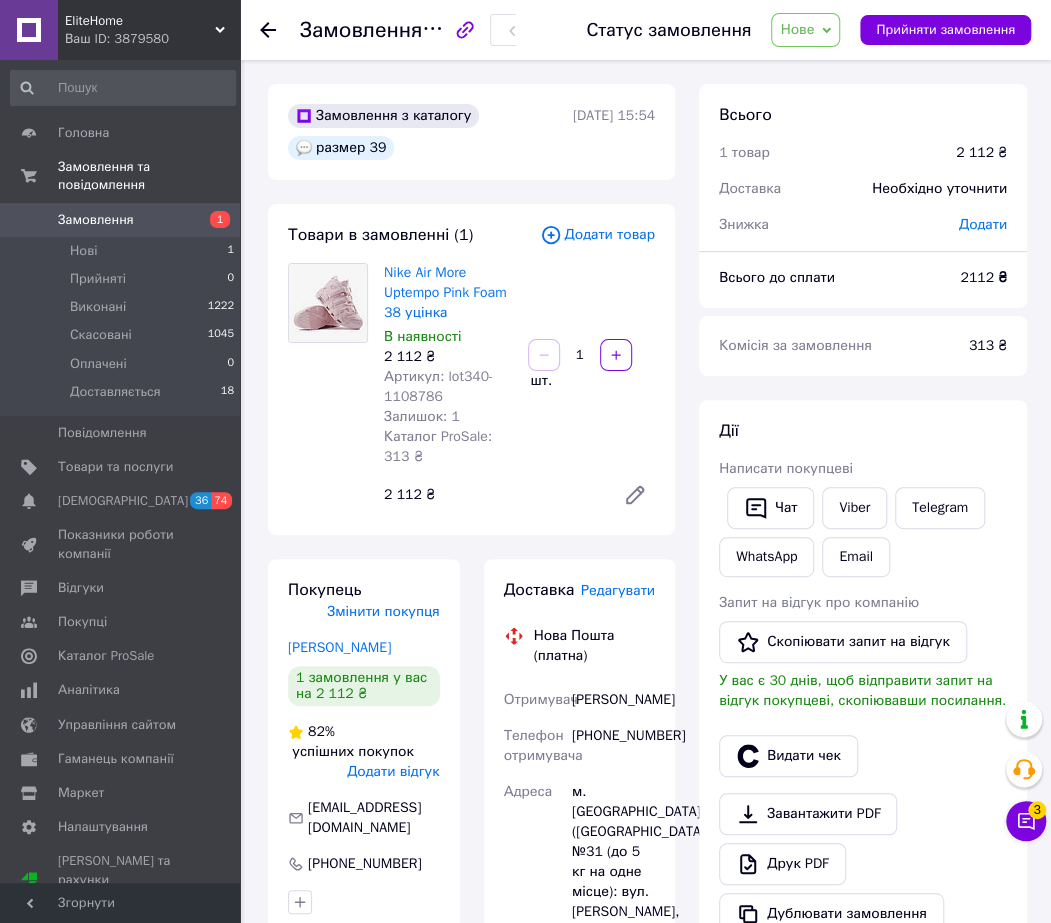 click on "Всього 1 товар 2 112 ₴ Доставка Необхідно уточнити Знижка Додати Всього до сплати 2112 ₴ Комісія за замовлення 313 ₴ Дії Написати покупцеві   Чат Viber Telegram WhatsApp Email Запит на відгук про компанію   Скопіювати запит на відгук У вас є 30 днів, щоб відправити запит на відгук покупцеві, скопіювавши посилання.   Видати чек   Завантажити PDF   Друк PDF   Дублювати замовлення Мітки Особисті нотатки, які бачите лише ви. З їх допомогою можна фільтрувати замовлення Примітки Залишилося 300 символів Очистити Зберегти" at bounding box center (863, 769) 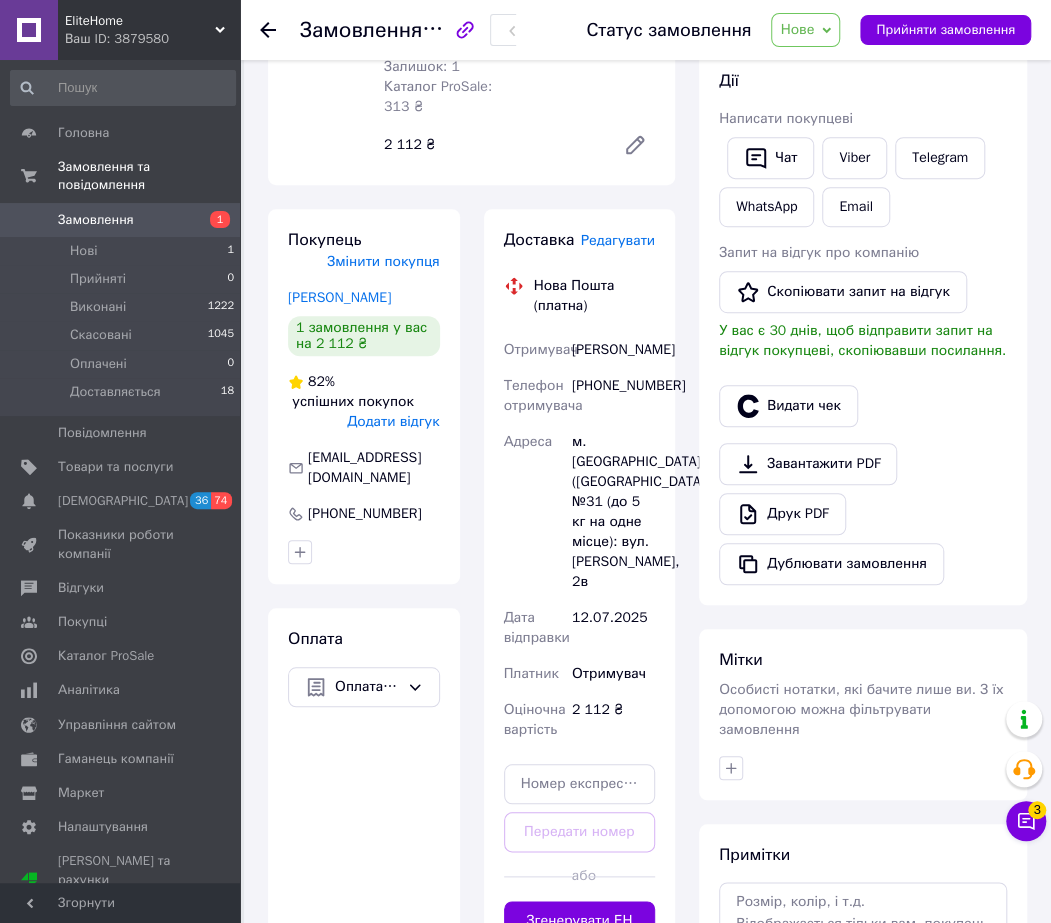 scroll, scrollTop: 360, scrollLeft: 0, axis: vertical 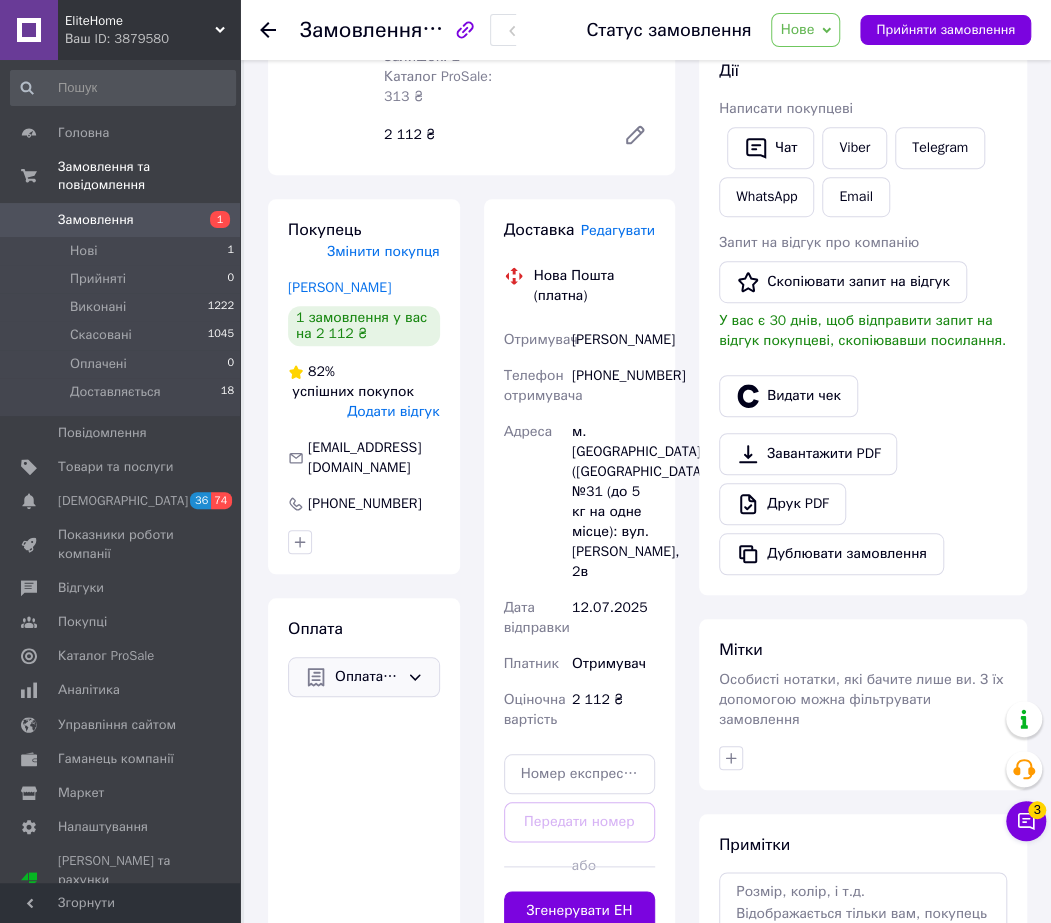 click 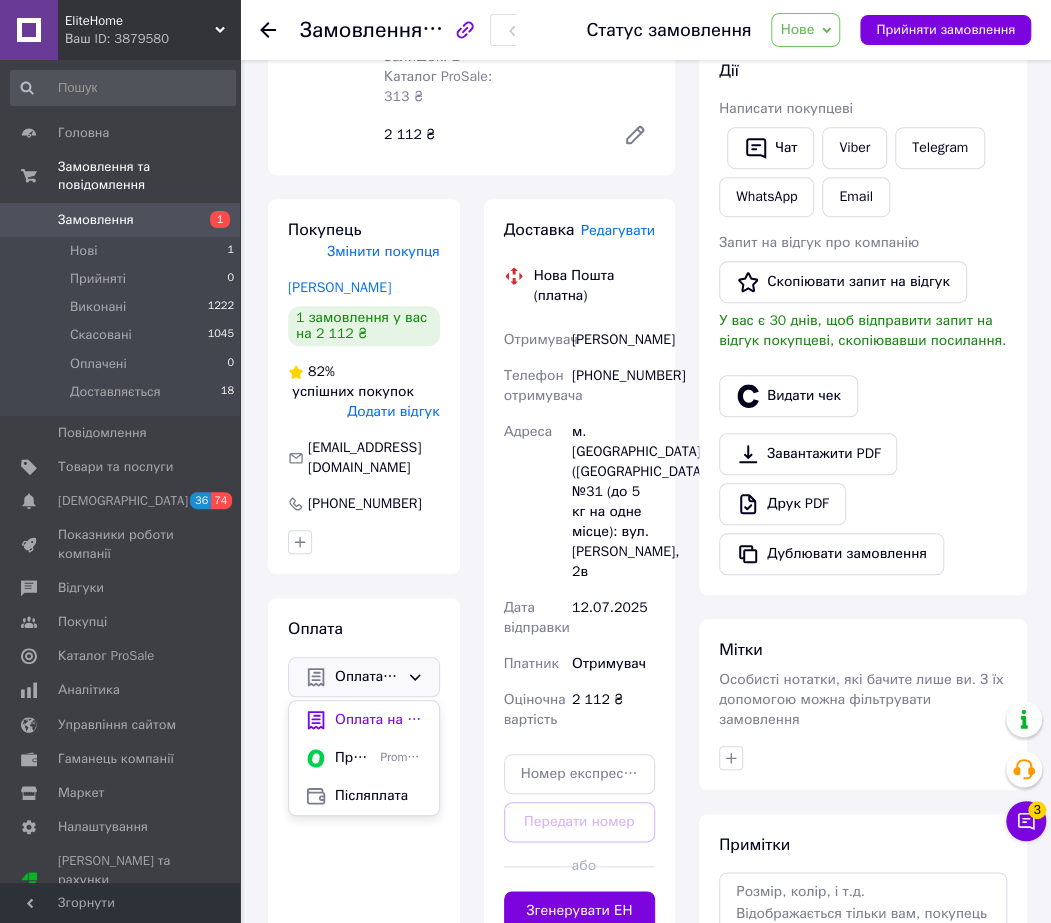 click on "Покупець Змінити покупця [PERSON_NAME] 1 замовлення у вас на 2 112 ₴ 82%   успішних покупок Додати відгук [EMAIL_ADDRESS][DOMAIN_NAME] [PHONE_NUMBER] Оплата Оплата на рахунок Оплата на рахунок Пром-оплата Prom супроводжує покупку Післяплата" at bounding box center (364, 575) 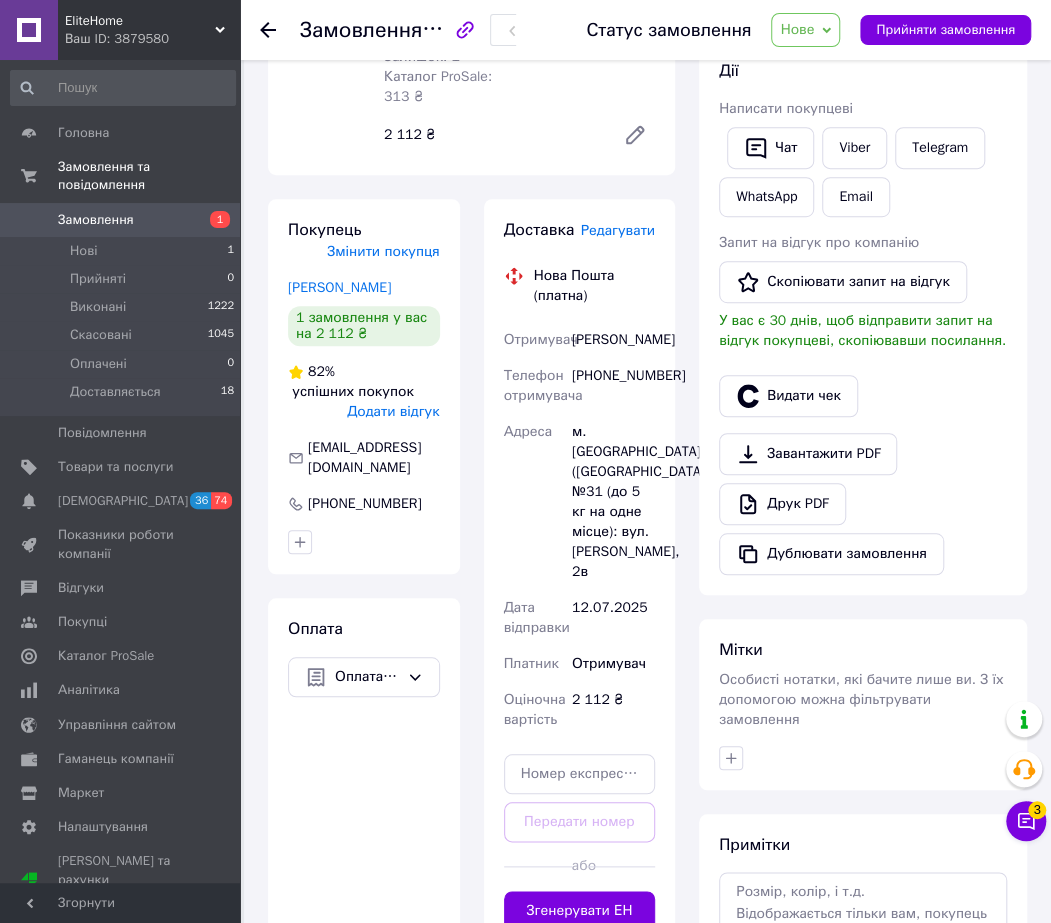 click on "Замовлення з каталогу размер 39 [DATE] 15:54 Товари в замовленні (1) Додати товар Nike Air More Uptempo Pink Foam 38 уцінка В наявності 2 112 ₴ Артикул: lot340-1108786 Залишок: 1 Каталог ProSale: 313 ₴  1   шт. 2 112 ₴ Покупець Змінити покупця [PERSON_NAME] 1 замовлення у вас на 2 112 ₴ 82%   успішних покупок Додати відгук [EMAIL_ADDRESS][DOMAIN_NAME] [PHONE_NUMBER] Оплата Оплата на рахунок Доставка Редагувати Нова Пошта (платна) Отримувач [PERSON_NAME] Телефон отримувача [PHONE_NUMBER] Адреса м. [GEOGRAPHIC_DATA] ([GEOGRAPHIC_DATA].), №31 (до 5 кг на одне місце): вул. [PERSON_NAME], 2в Дата відправки [DATE] Платник Отримувач Оціночна вартість 2112" at bounding box center (471, 409) 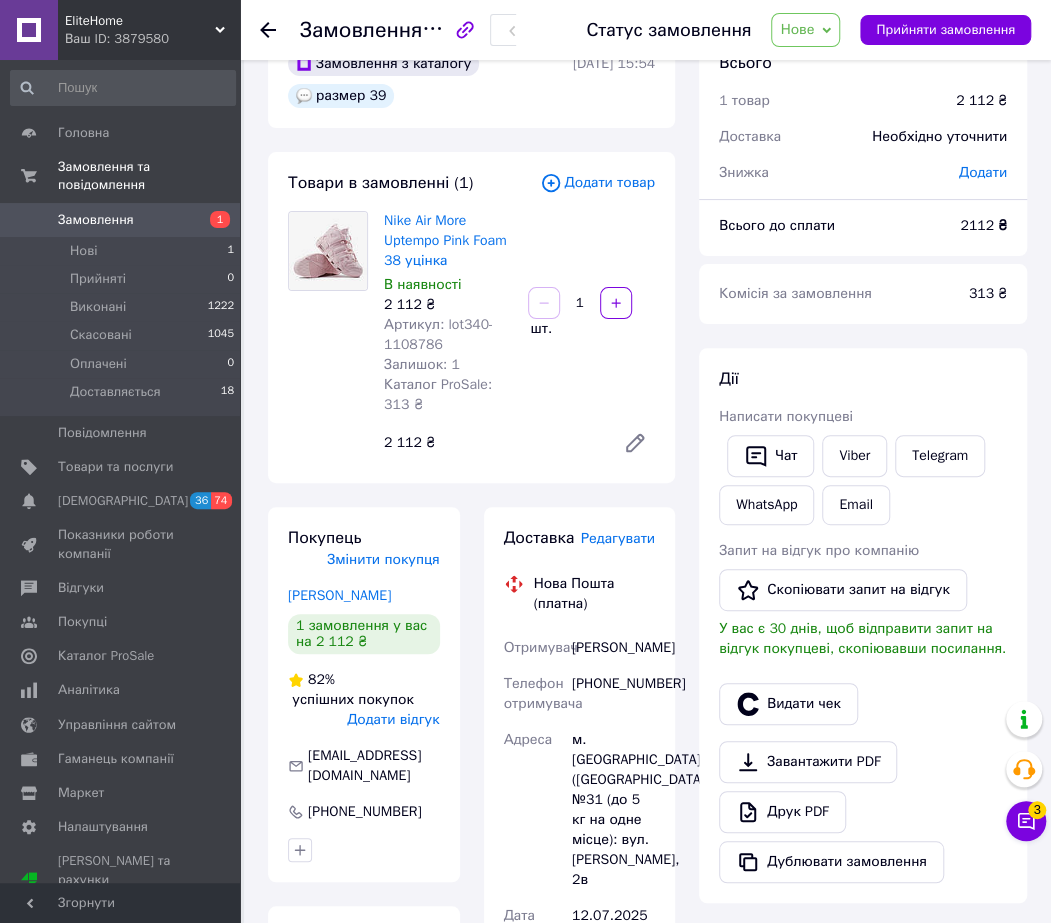 scroll, scrollTop: 0, scrollLeft: 0, axis: both 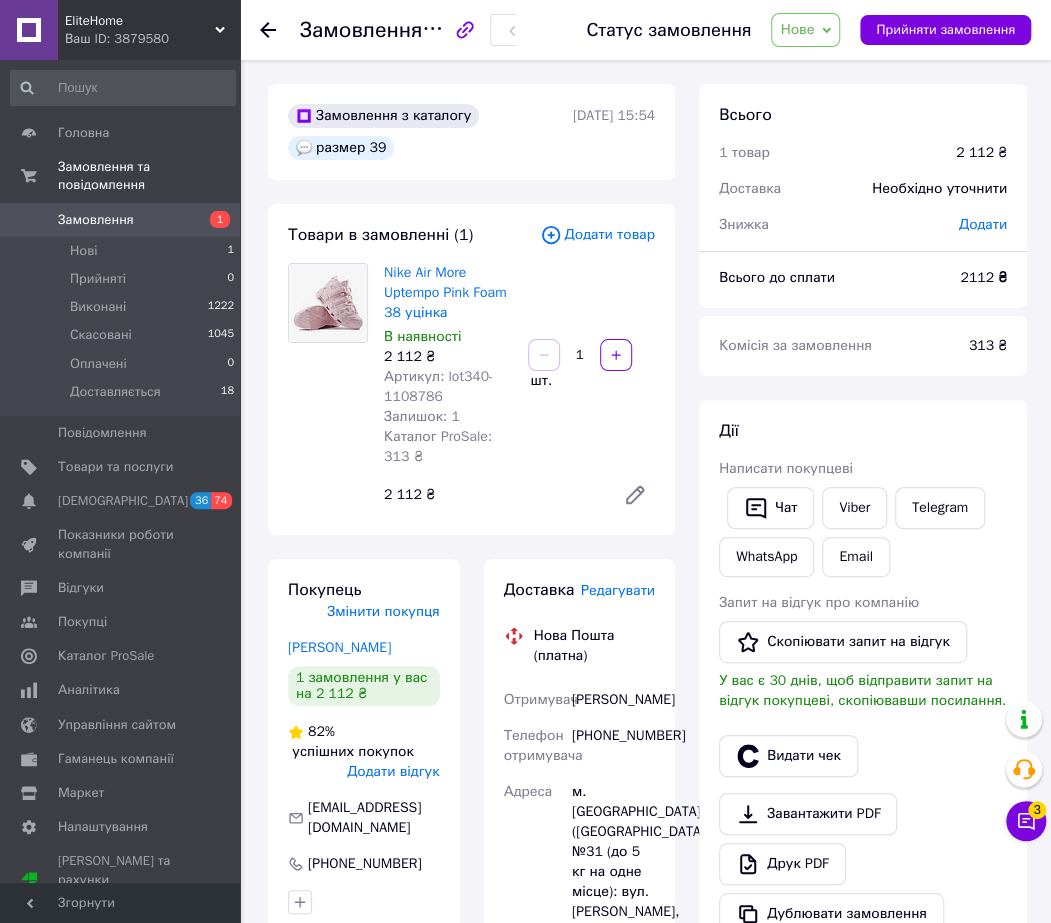 click on "Всього 1 товар 2 112 ₴ Доставка Необхідно уточнити Знижка Додати Всього до сплати 2112 ₴ Комісія за замовлення 313 ₴ Дії Написати покупцеві   Чат Viber Telegram WhatsApp Email Запит на відгук про компанію   Скопіювати запит на відгук У вас є 30 днів, щоб відправити запит на відгук покупцеві, скопіювавши посилання.   Видати чек   Завантажити PDF   Друк PDF   Дублювати замовлення Мітки Особисті нотатки, які бачите лише ви. З їх допомогою можна фільтрувати замовлення Примітки Залишилося 300 символів Очистити Зберегти" at bounding box center [863, 769] 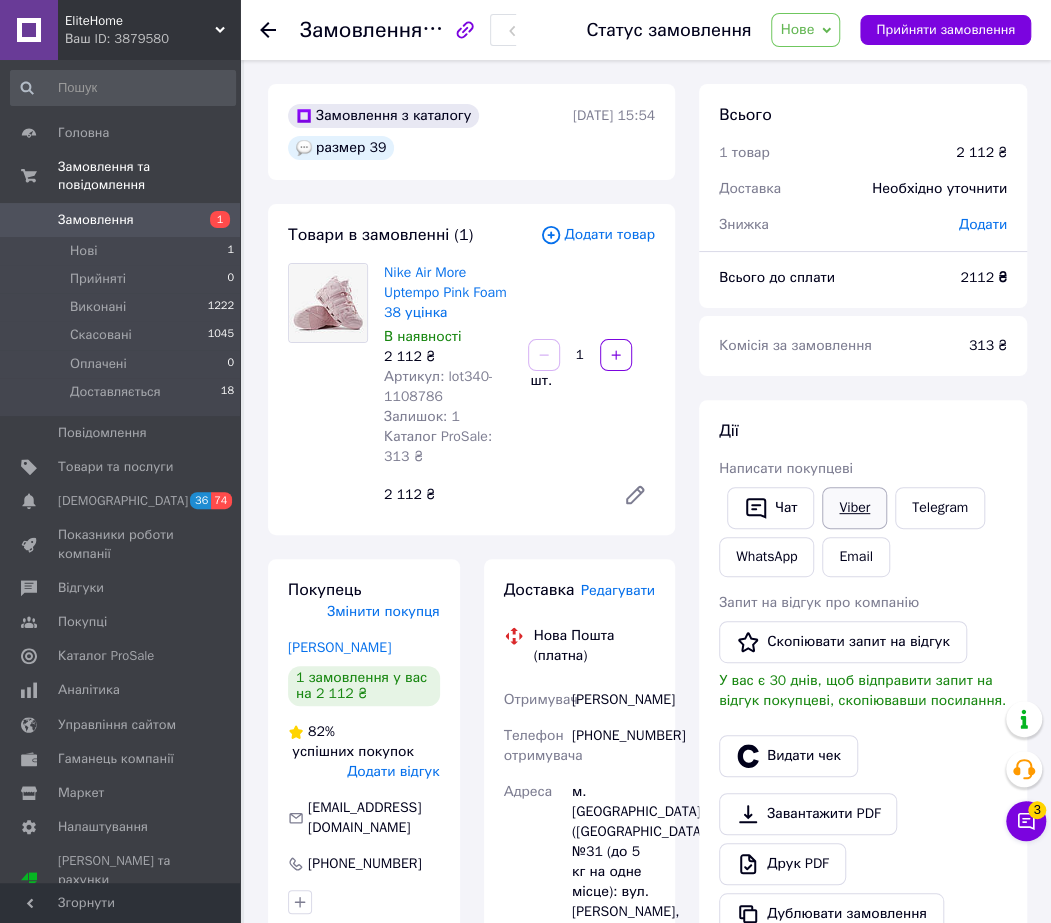 click on "Viber" at bounding box center [854, 508] 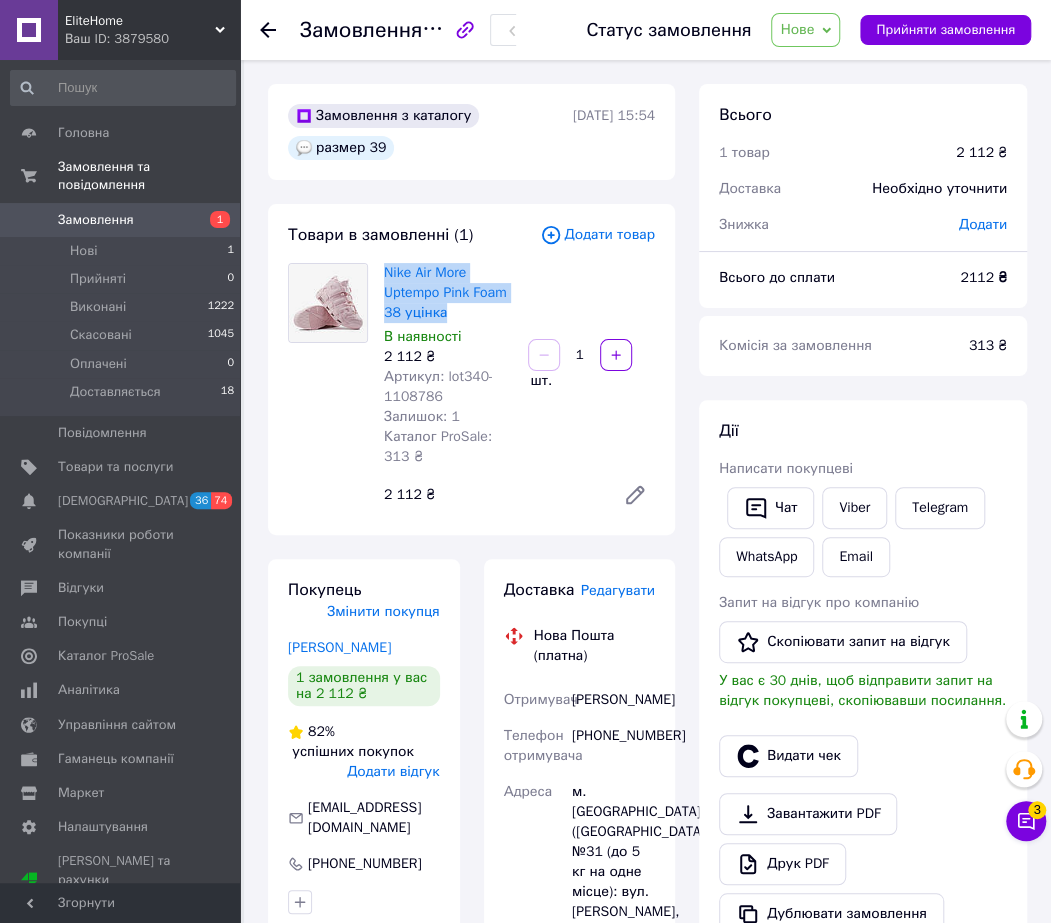 drag, startPoint x: 467, startPoint y: 311, endPoint x: 383, endPoint y: 269, distance: 93.914856 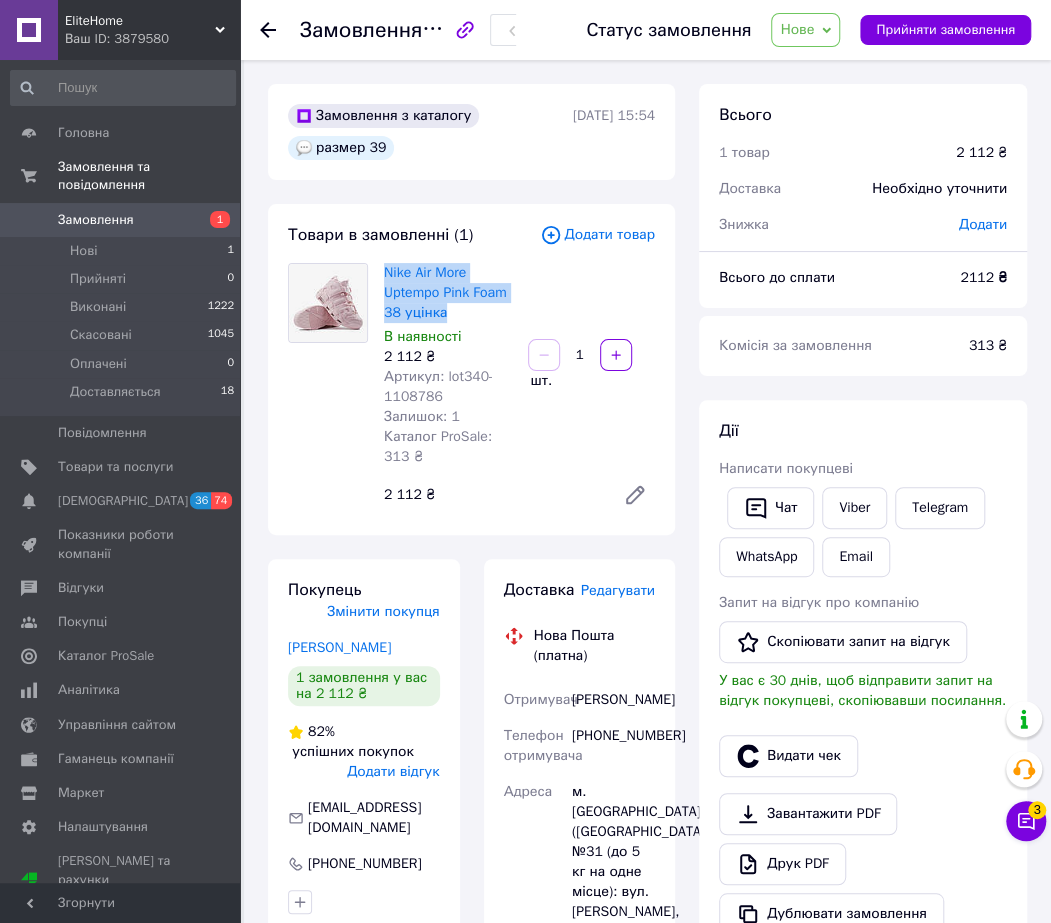 click on "Nike Air More Uptempo Pink Foam 38 уцінка В наявності 2 112 ₴ Артикул: lot340-1108786 Залишок: 1 Каталог ProSale: 313 ₴" at bounding box center [448, 365] 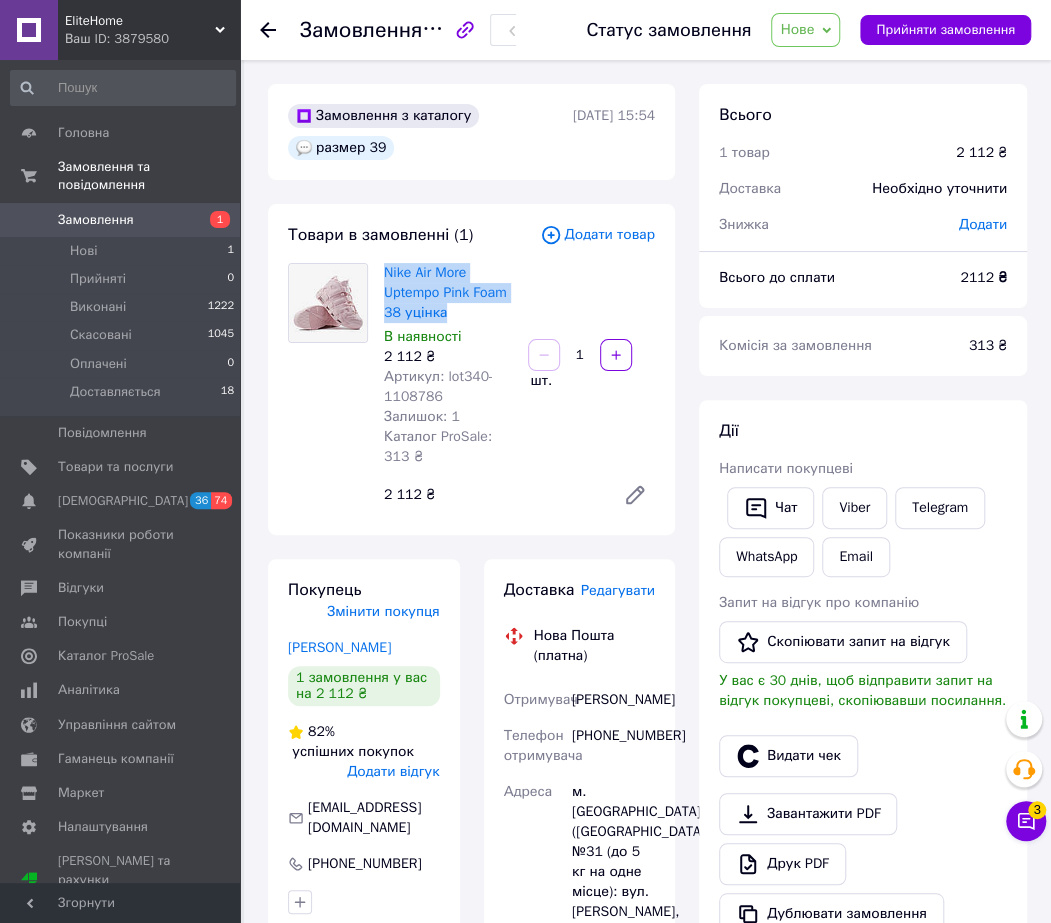 copy on "Nike Air More Uptempo Pink Foam 38 уцінка" 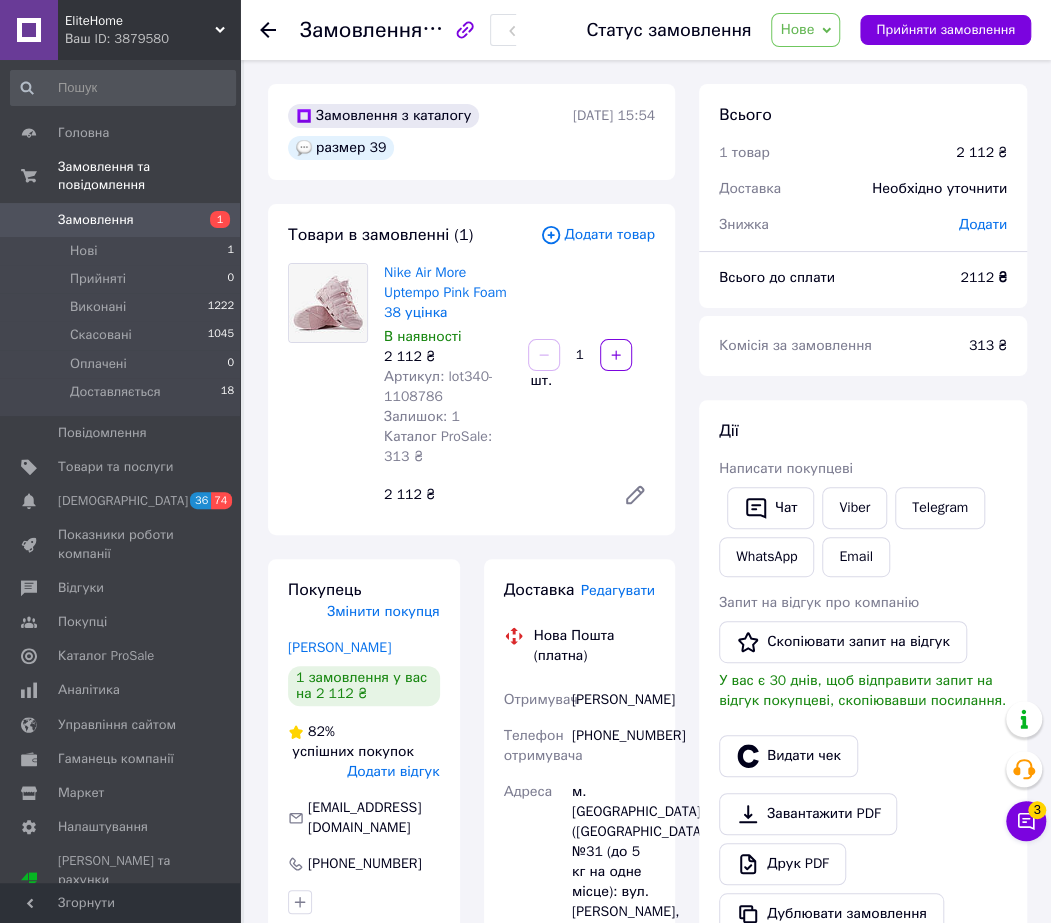 click on "Замовлення №352372306 Статус замовлення Нове Прийнято Виконано Скасовано Оплачено Доставляється Прийняти замовлення Замовлення з каталогу размер 39 [DATE] 15:54 Товари в замовленні (1) Додати товар Nike Air More Uptempo Pink Foam 38 уцінка В наявності 2 112 ₴ Артикул: lot340-1108786 Залишок: 1 Каталог ProSale: 313 ₴  1   шт. 2 112 ₴ Покупець Змінити покупця [PERSON_NAME] 1 замовлення у вас на 2 112 ₴ 82%   успішних покупок Додати відгук [EMAIL_ADDRESS][DOMAIN_NAME] [PHONE_NUMBER] Оплата Оплата на рахунок Доставка Редагувати Нова Пошта (платна) Отримувач [PERSON_NAME] Телефон отримувача [PHONE_NUMBER] Адреса Дата відправки" at bounding box center [647, 769] 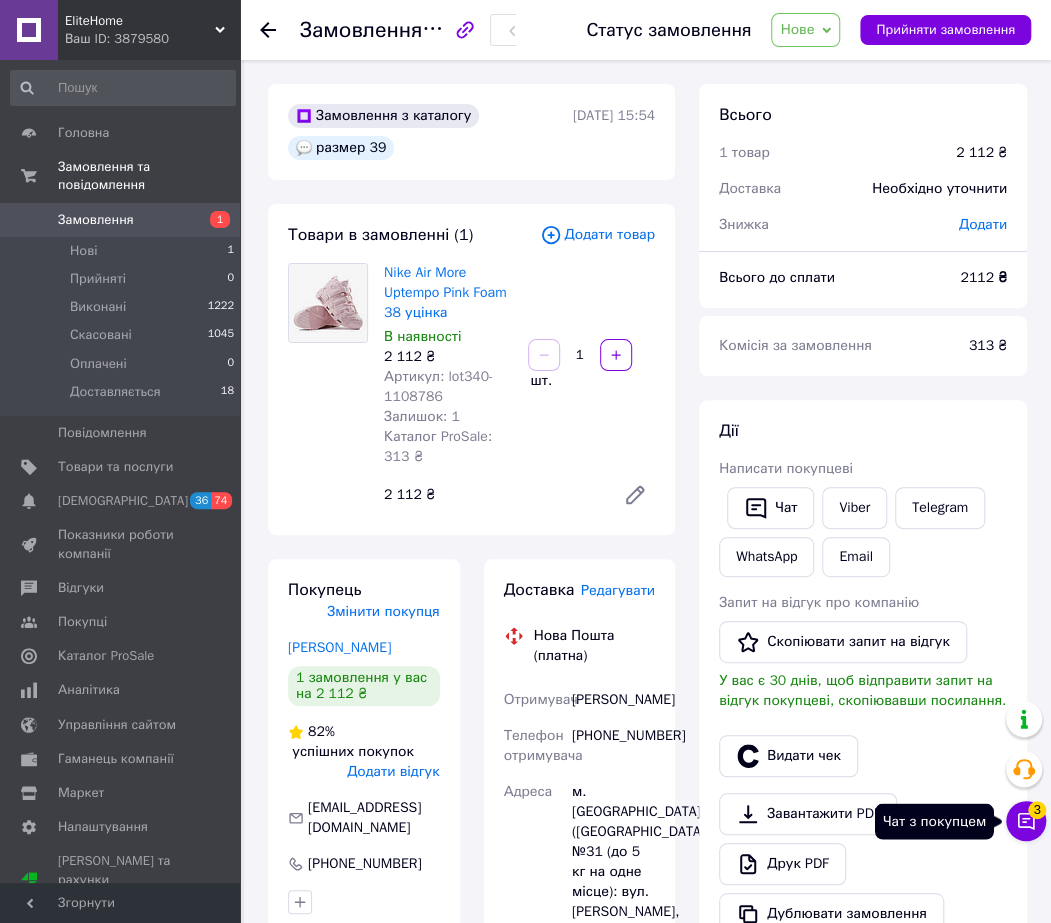click on "Чат з покупцем 3" at bounding box center [1026, 821] 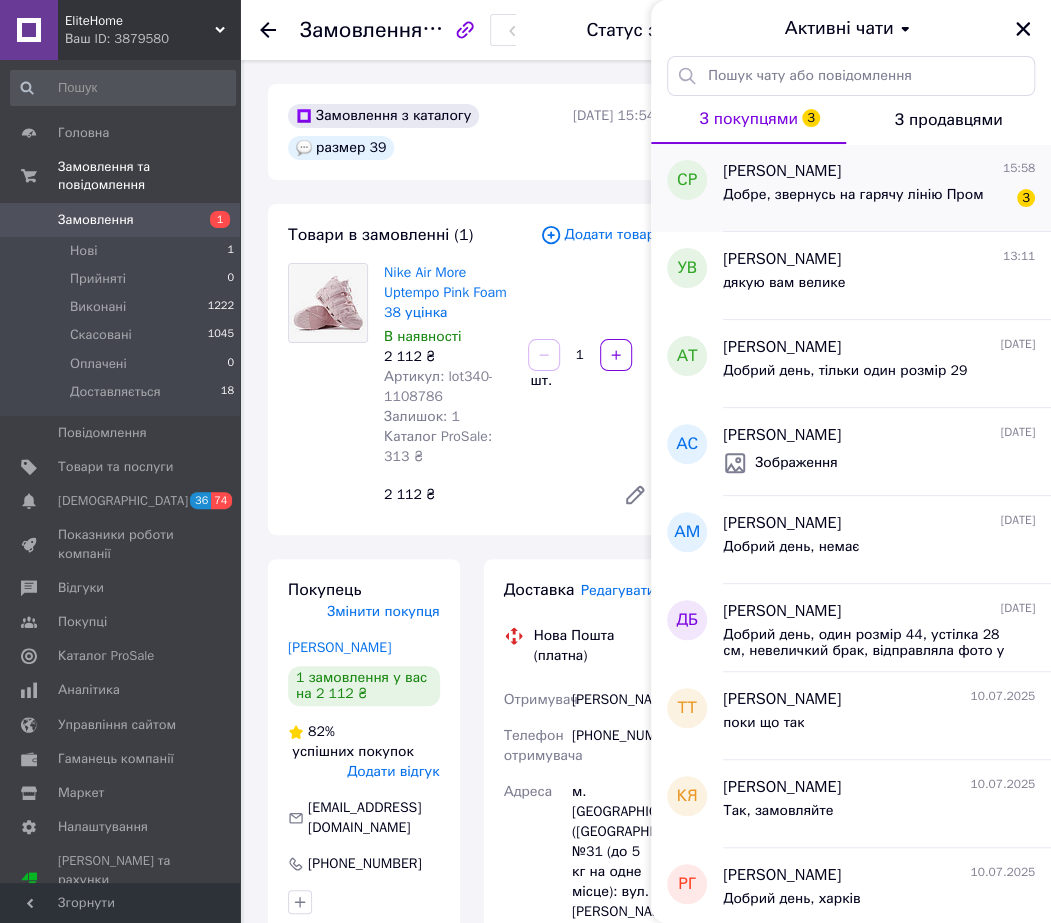 click on "Добре, звернусь на гарячу лінію Пром" at bounding box center [853, 201] 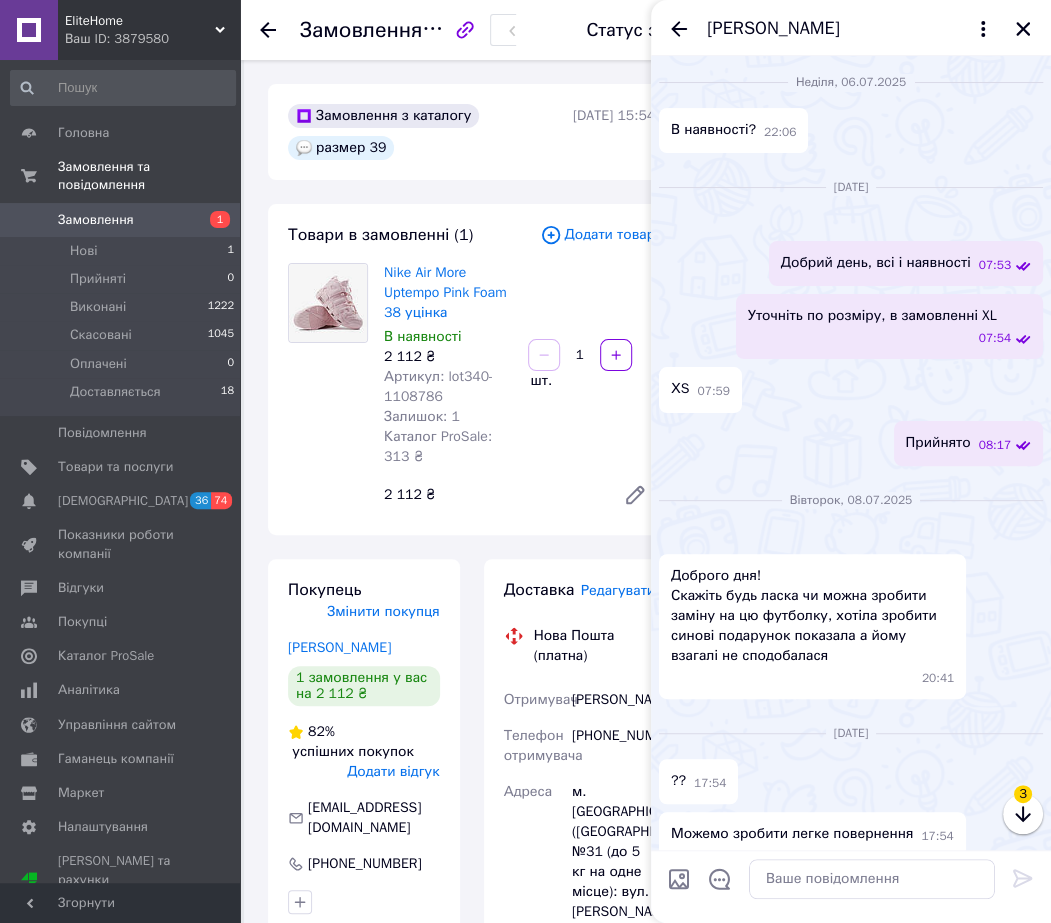 scroll, scrollTop: 2348, scrollLeft: 0, axis: vertical 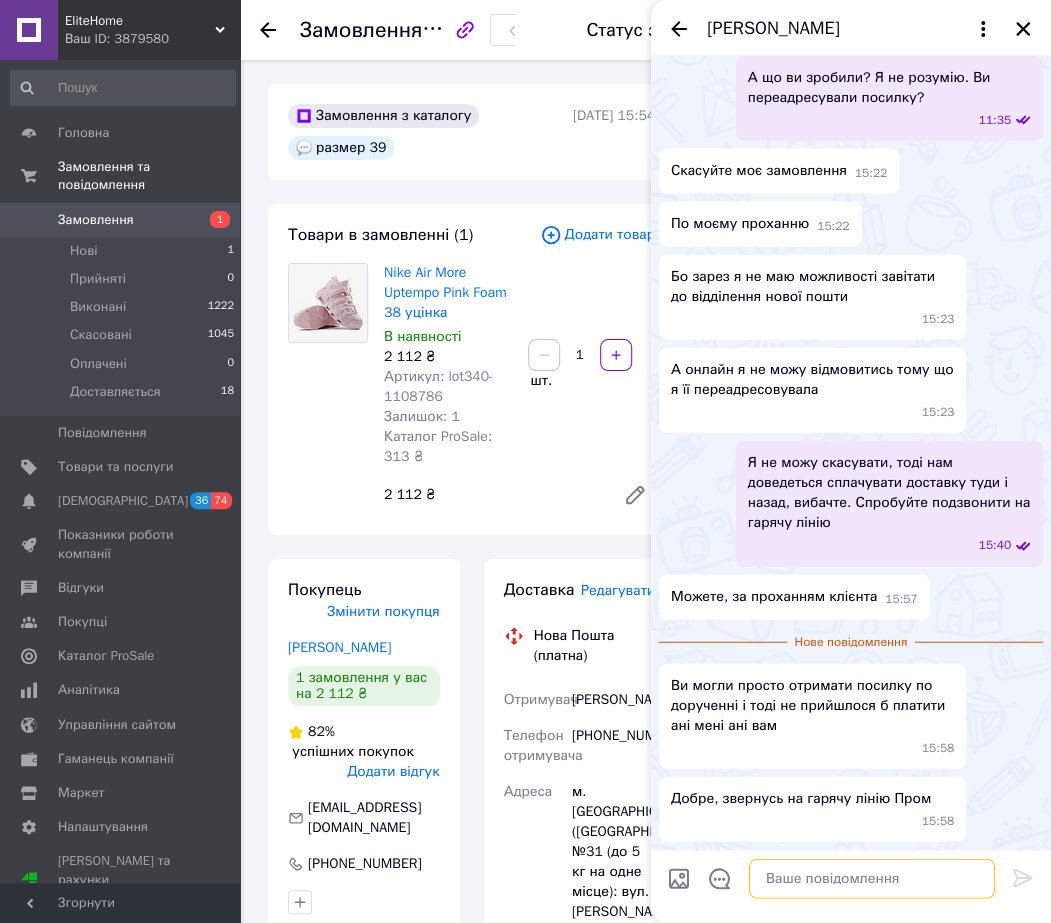 click at bounding box center (872, 879) 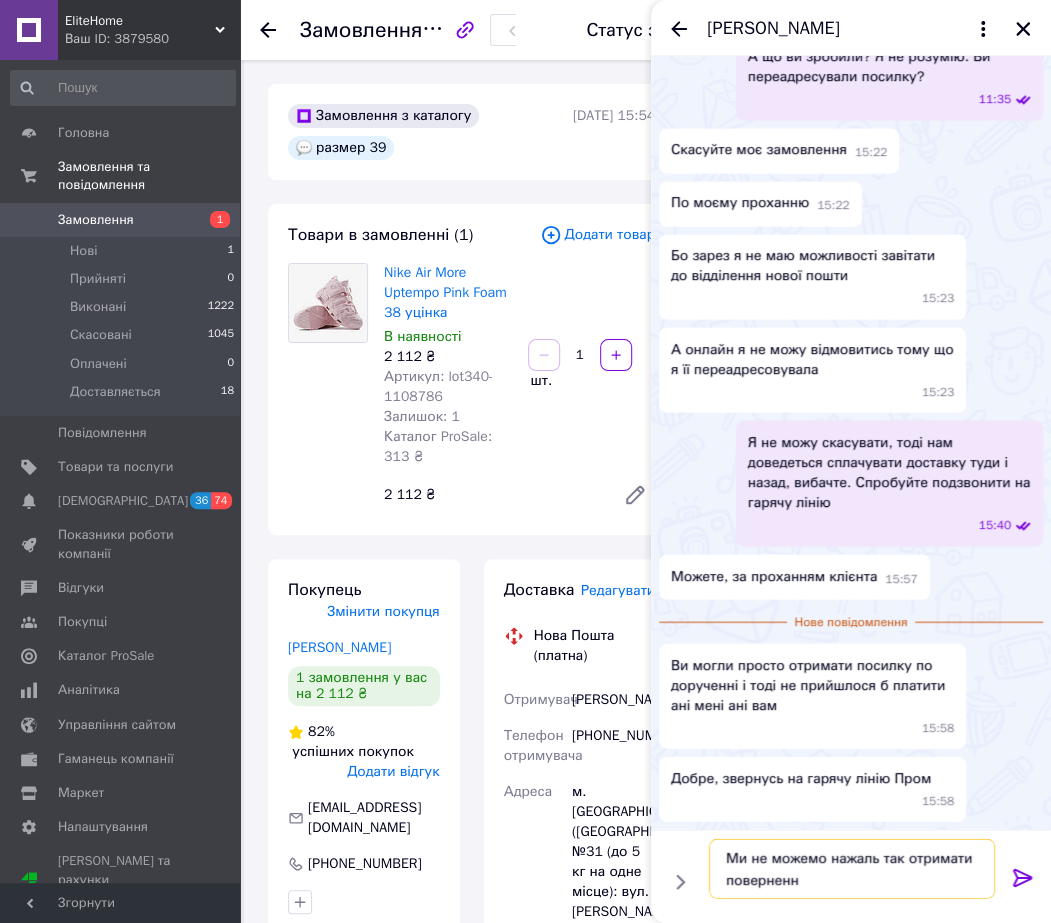 type on "Ми не можемо нажаль так отримати повернення" 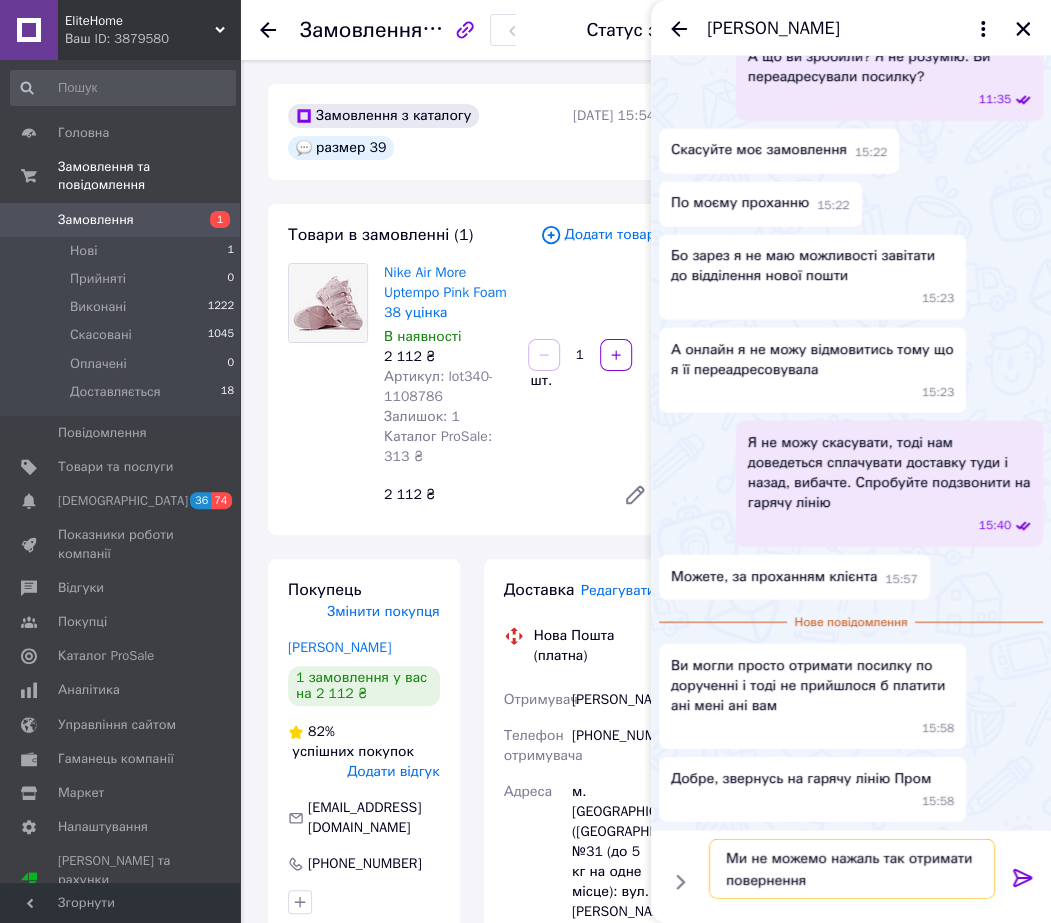 type 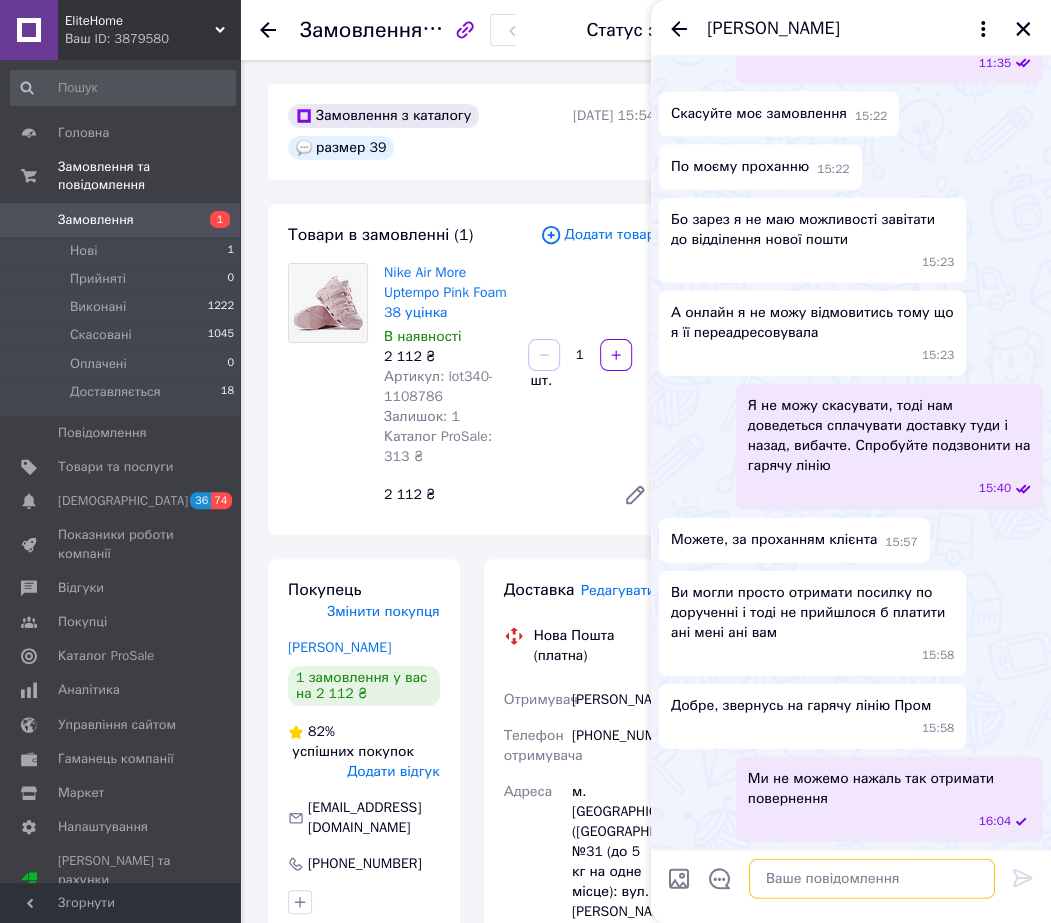scroll, scrollTop: 2405, scrollLeft: 0, axis: vertical 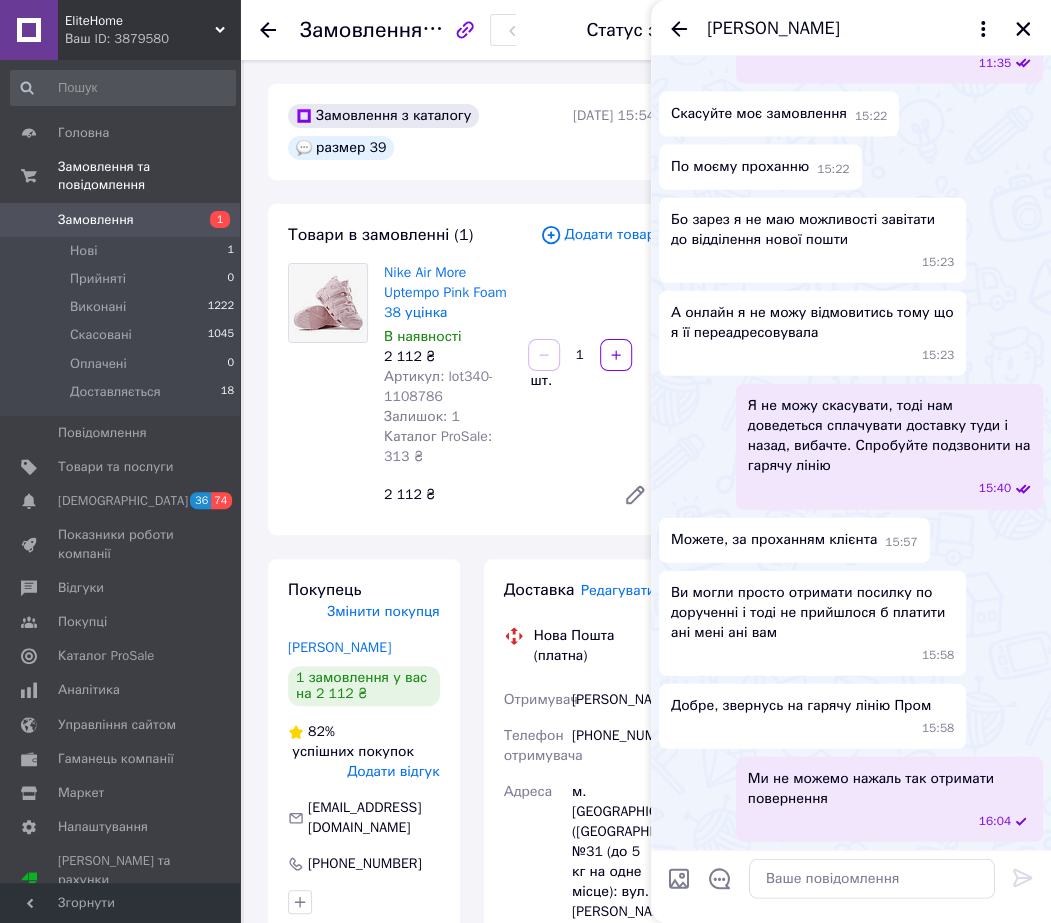 click on "Замовлення з каталогу размер 39 [DATE] 15:54 Товари в замовленні (1) Додати товар Nike Air More Uptempo Pink Foam 38 уцінка В наявності 2 112 ₴ Артикул: lot340-1108786 Залишок: 1 Каталог ProSale: 313 ₴  1   шт. 2 112 ₴ Покупець Змінити покупця [PERSON_NAME] 1 замовлення у вас на 2 112 ₴ 82%   успішних покупок Додати відгук [EMAIL_ADDRESS][DOMAIN_NAME] [PHONE_NUMBER] Оплата Оплата на рахунок Доставка Редагувати Нова Пошта (платна) Отримувач [PERSON_NAME] Телефон отримувача [PHONE_NUMBER] Адреса м. [GEOGRAPHIC_DATA] ([GEOGRAPHIC_DATA].), №31 (до 5 кг на одне місце): вул. [PERSON_NAME], 2в Дата відправки [DATE] Платник Отримувач Оціночна вартість 2112" at bounding box center (471, 769) 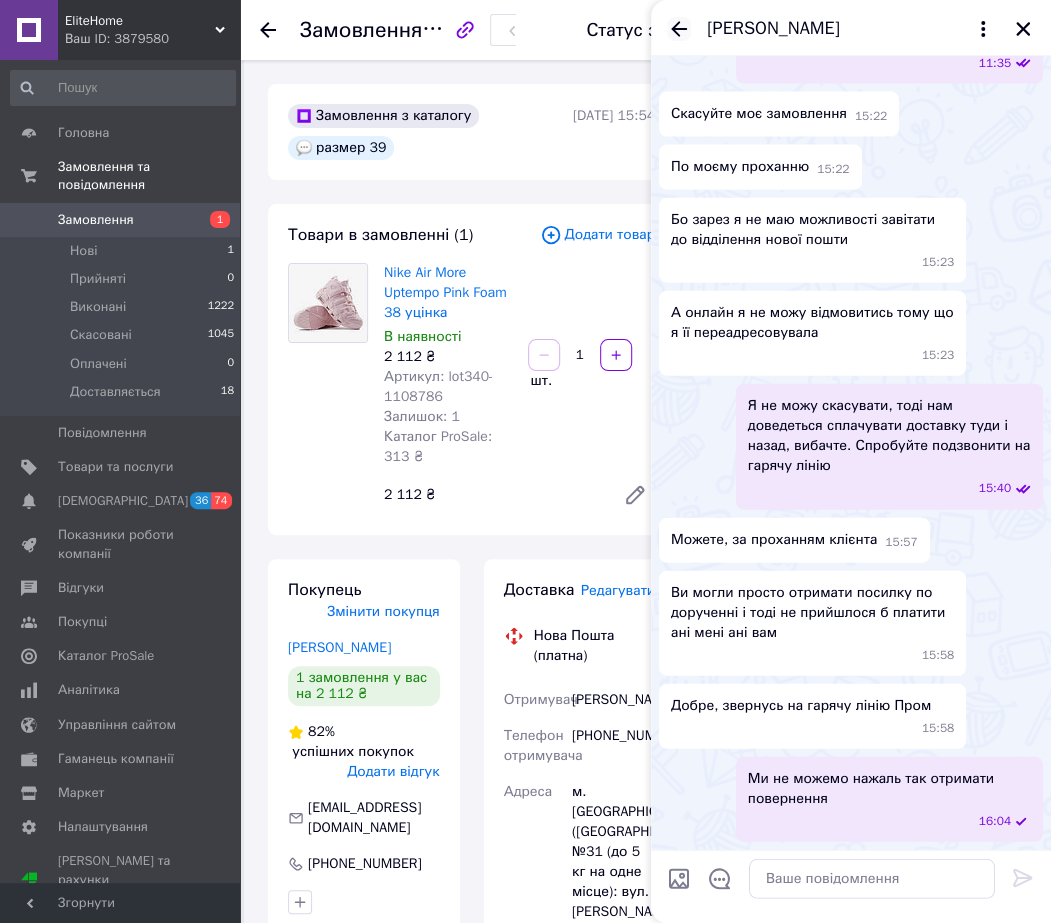 click 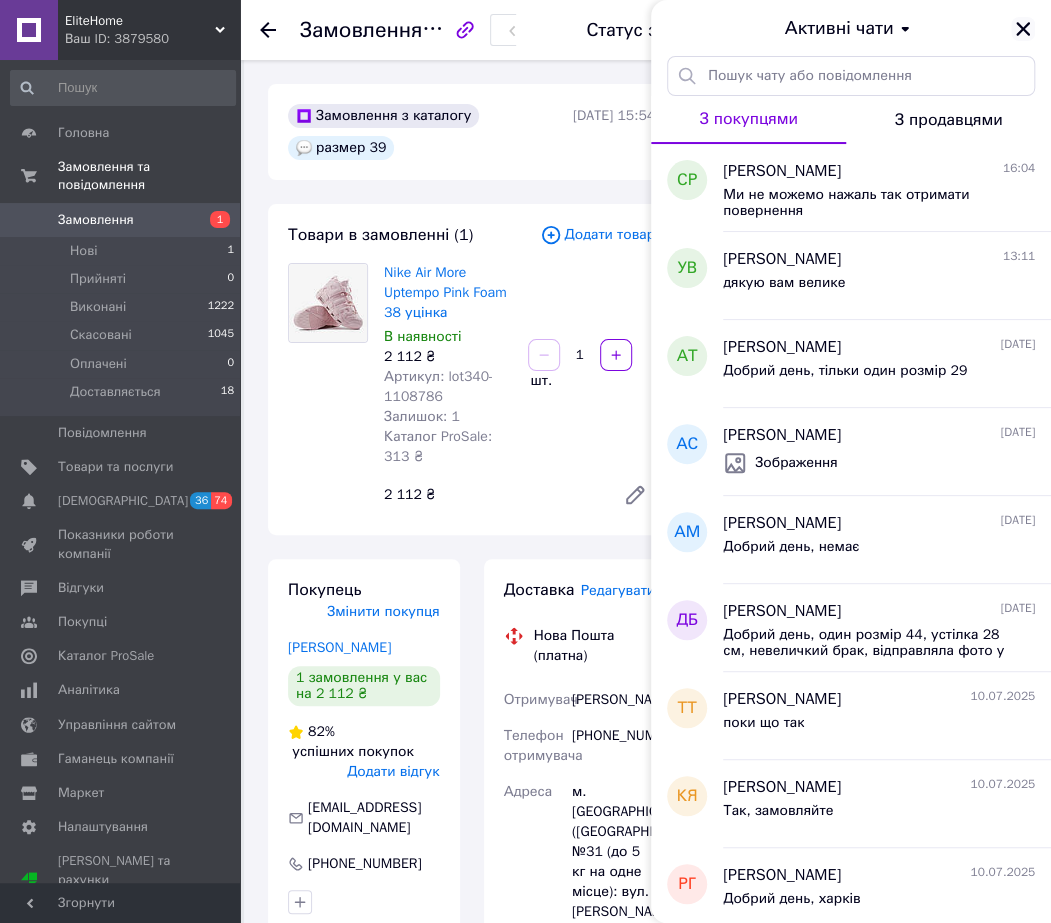 click 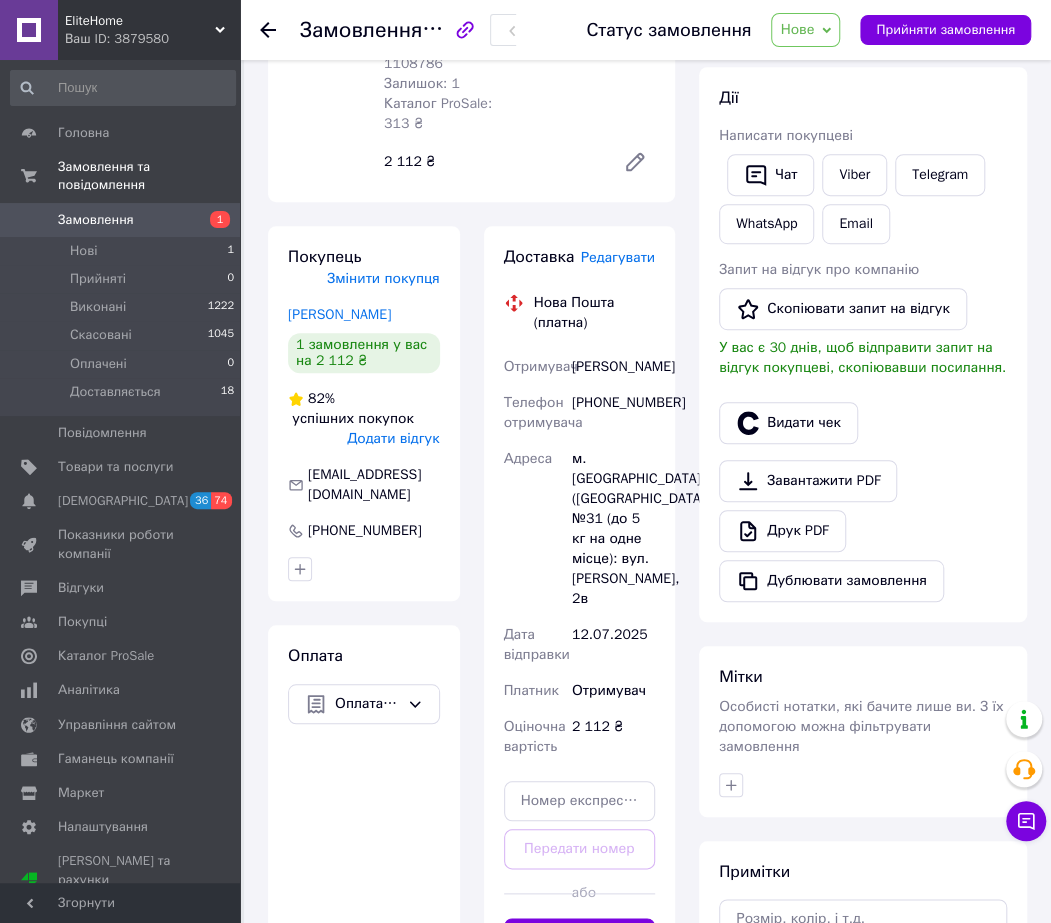 scroll, scrollTop: 0, scrollLeft: 0, axis: both 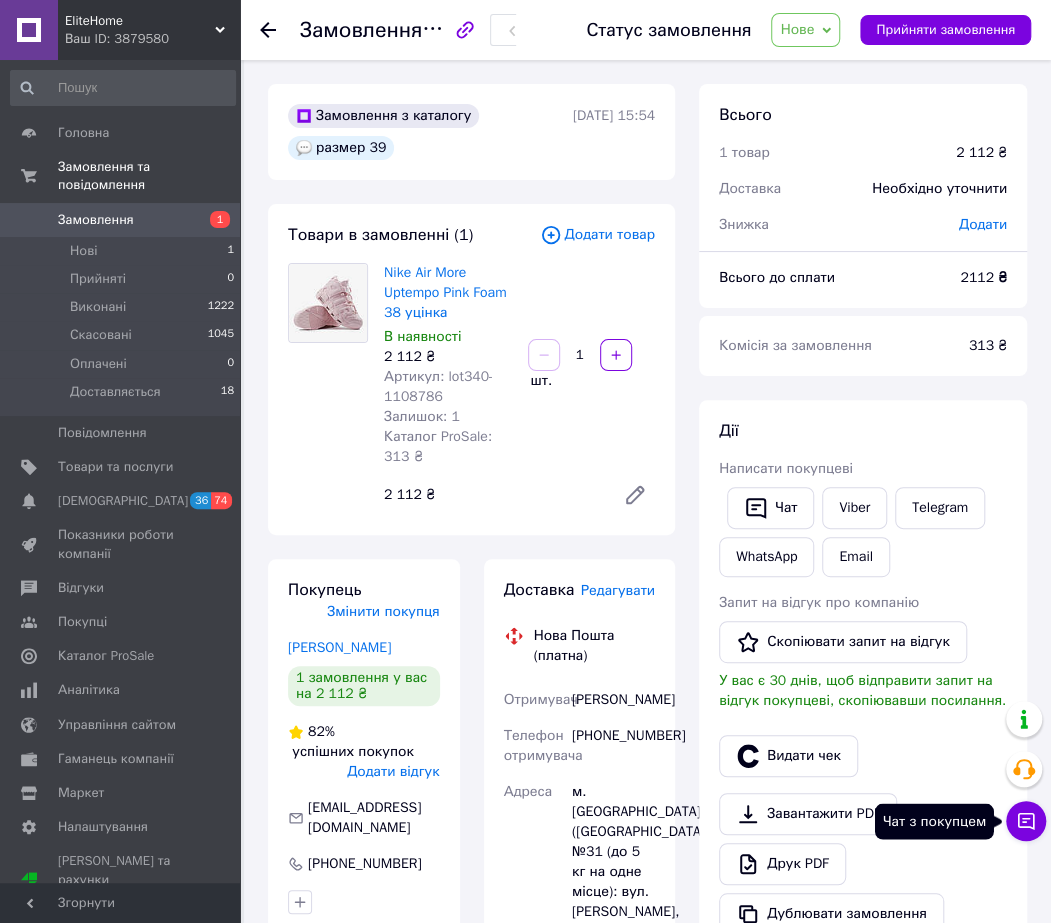 click 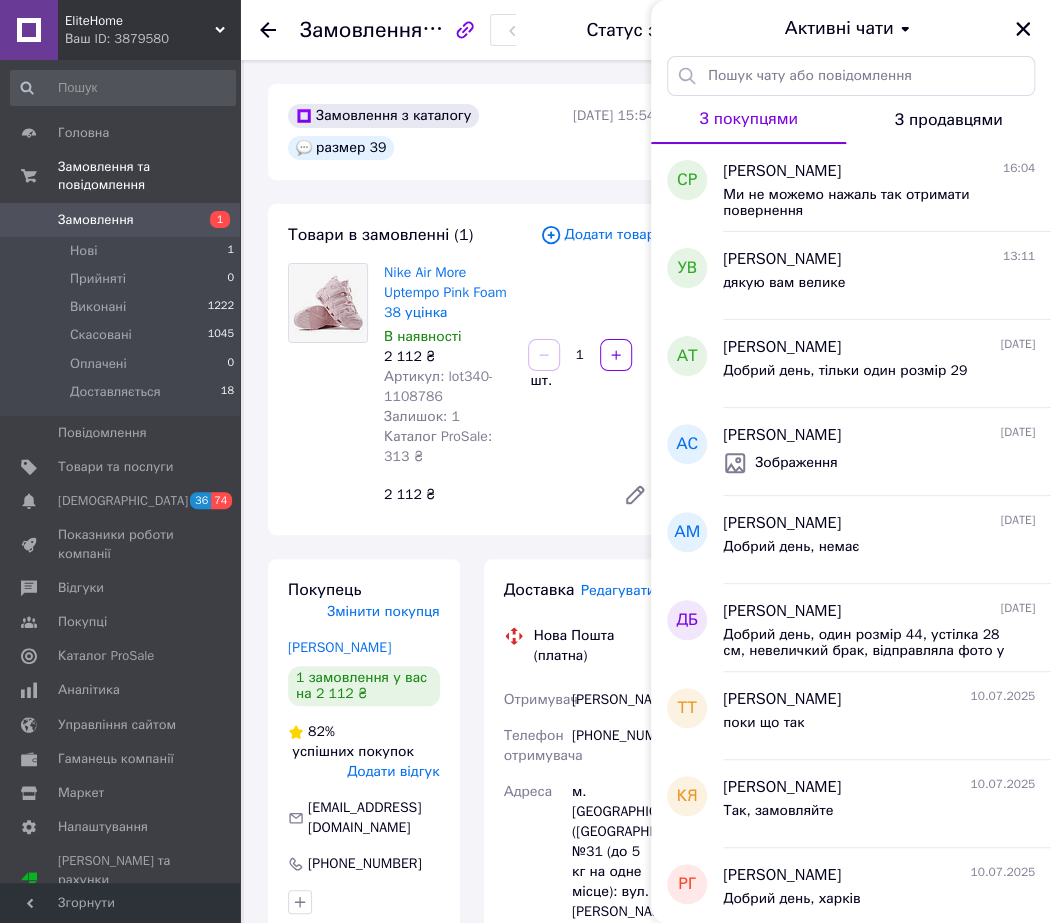 click on "Замовлення з каталогу размер 39 [DATE] 15:54 Товари в замовленні (1) Додати товар Nike Air More Uptempo Pink Foam 38 уцінка В наявності 2 112 ₴ Артикул: lot340-1108786 Залишок: 1 Каталог ProSale: 313 ₴  1   шт. 2 112 ₴ Покупець Змінити покупця [PERSON_NAME] 1 замовлення у вас на 2 112 ₴ 82%   успішних покупок Додати відгук [EMAIL_ADDRESS][DOMAIN_NAME] [PHONE_NUMBER] Оплата Оплата на рахунок Доставка Редагувати Нова Пошта (платна) Отримувач [PERSON_NAME] Телефон отримувача [PHONE_NUMBER] Адреса м. [GEOGRAPHIC_DATA] ([GEOGRAPHIC_DATA].), №31 (до 5 кг на одне місце): вул. [PERSON_NAME], 2в Дата відправки [DATE] Платник Отримувач Оціночна вартість 2112" at bounding box center (471, 769) 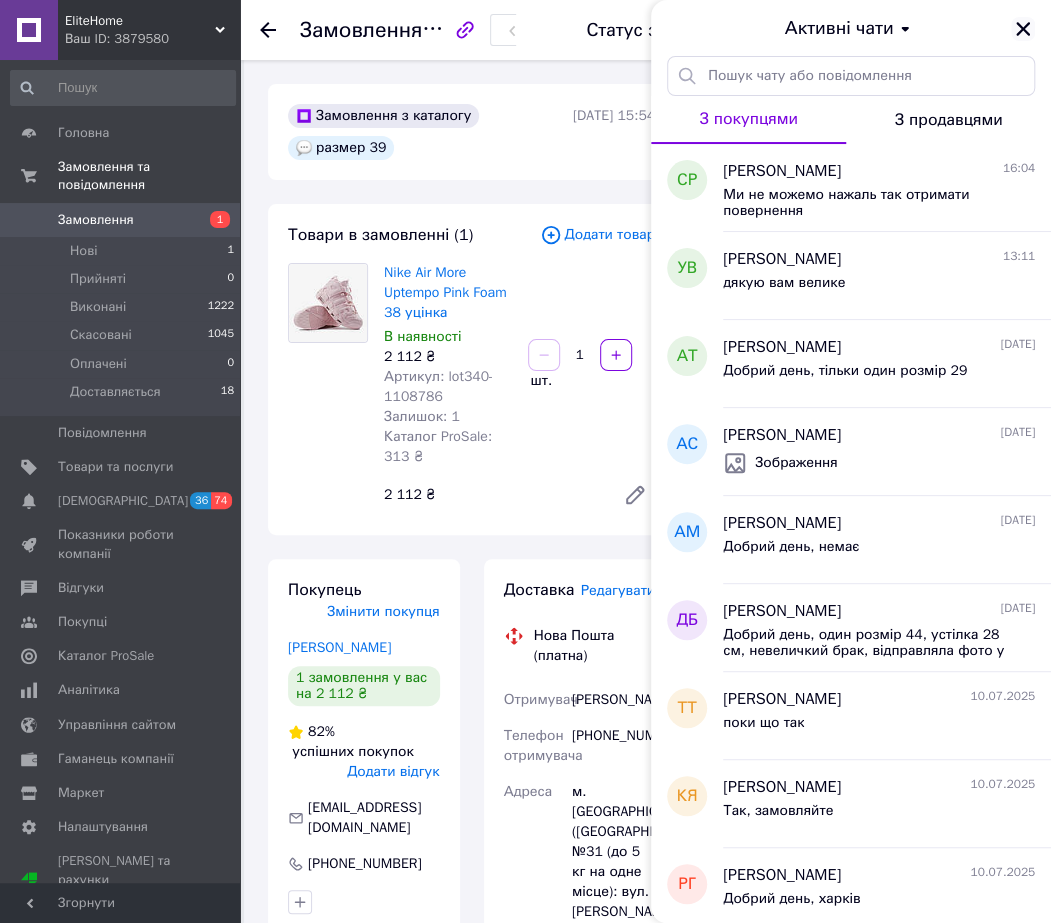 click 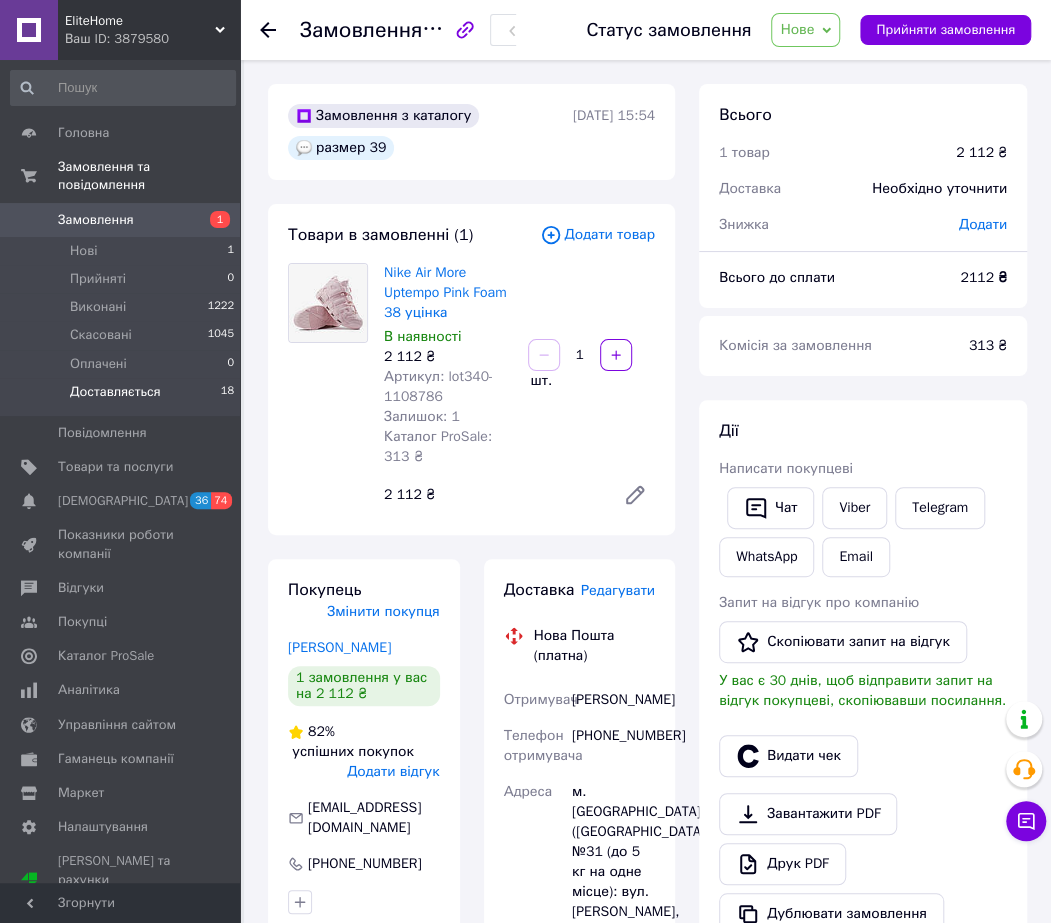 click on "Доставляється" at bounding box center (115, 392) 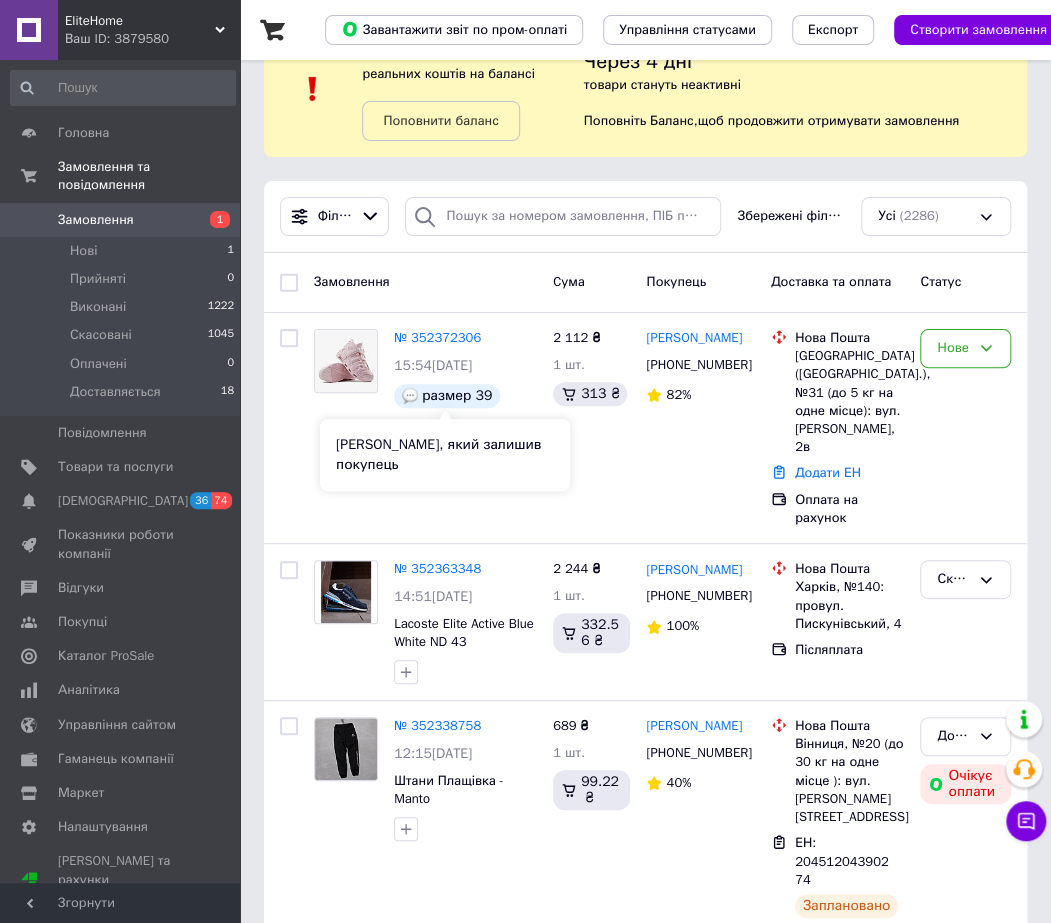 scroll, scrollTop: 66, scrollLeft: 0, axis: vertical 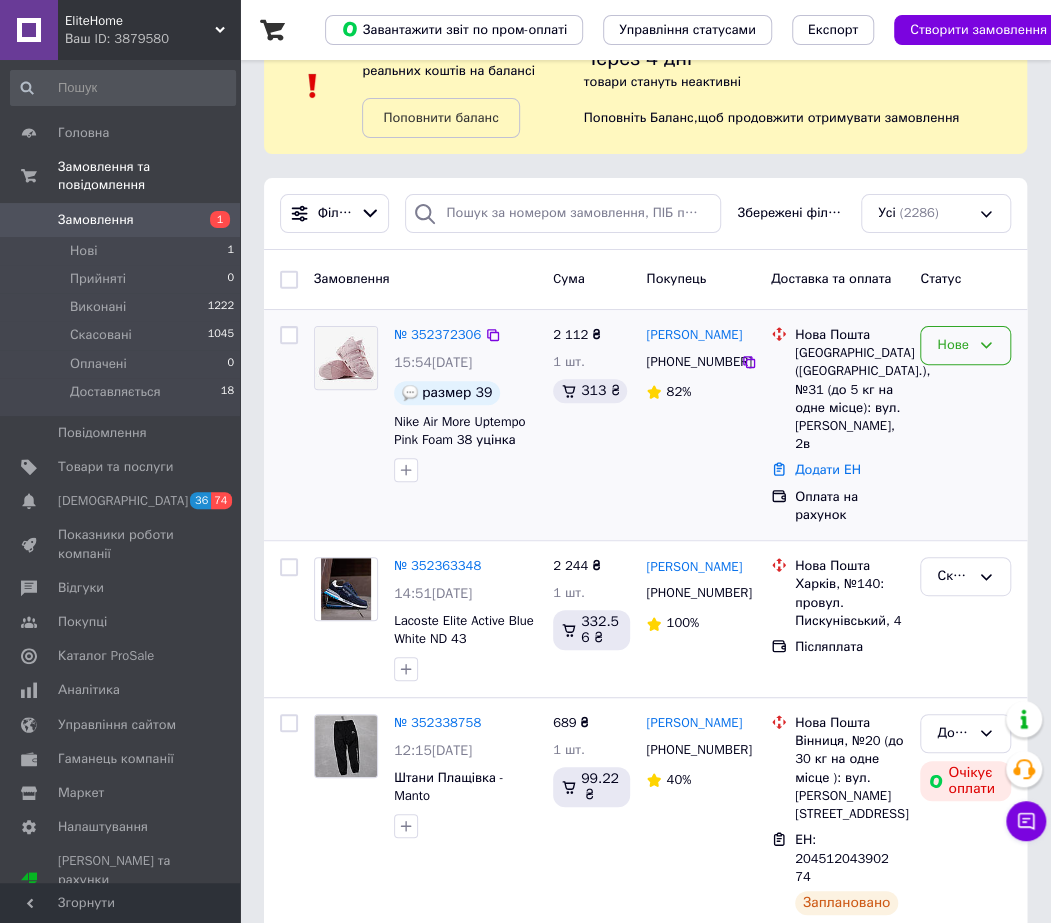 click 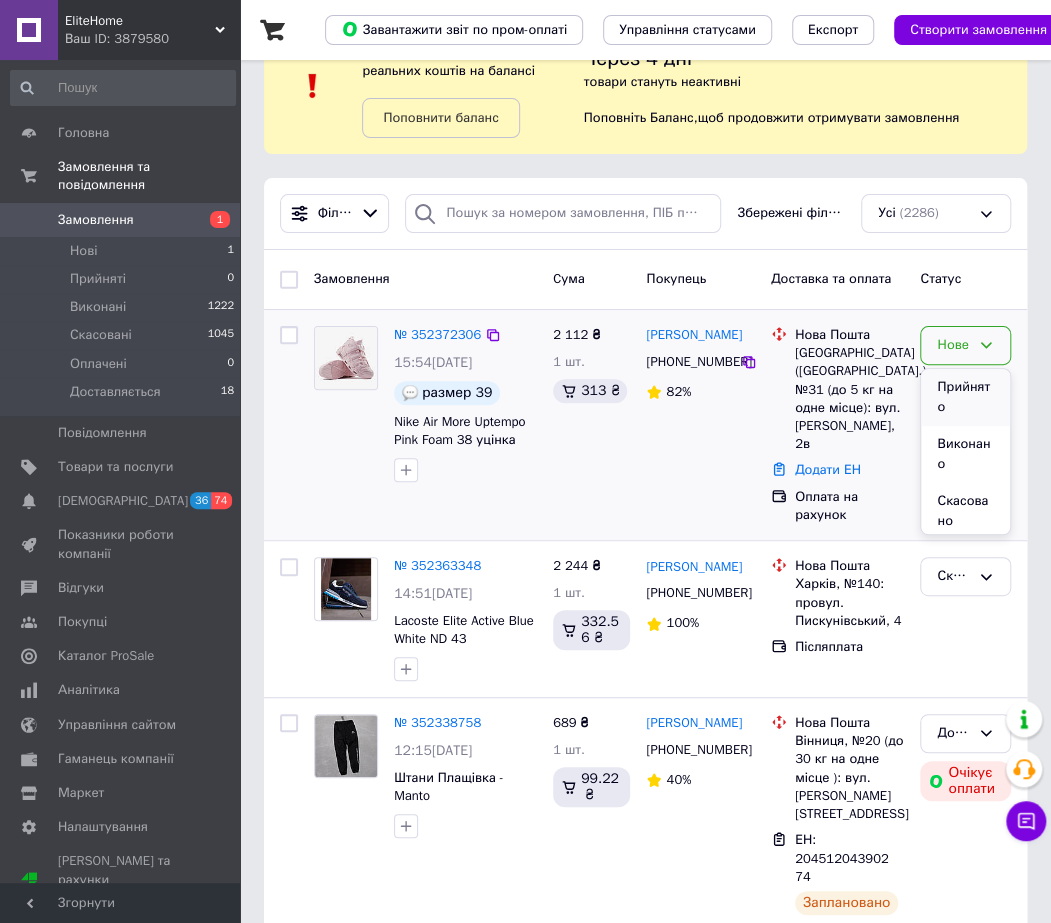 click on "Прийнято" at bounding box center (965, 397) 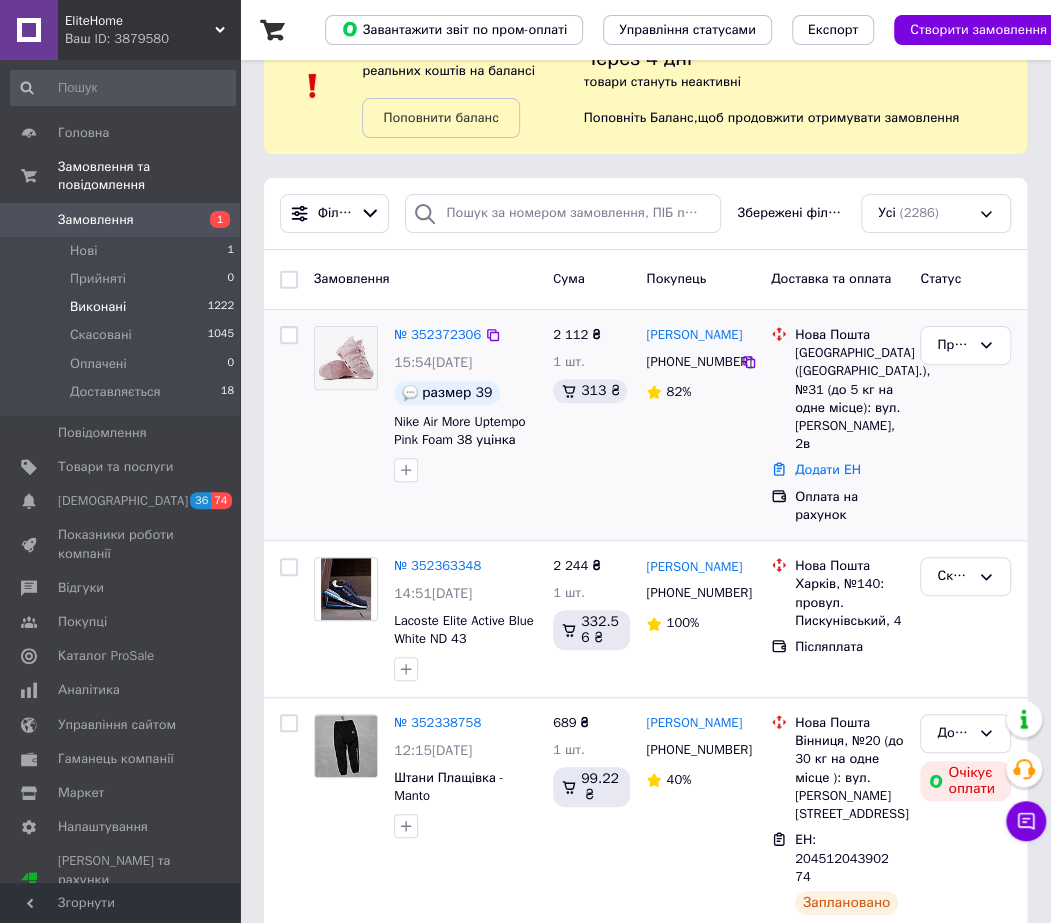click on "Виконані" at bounding box center [98, 307] 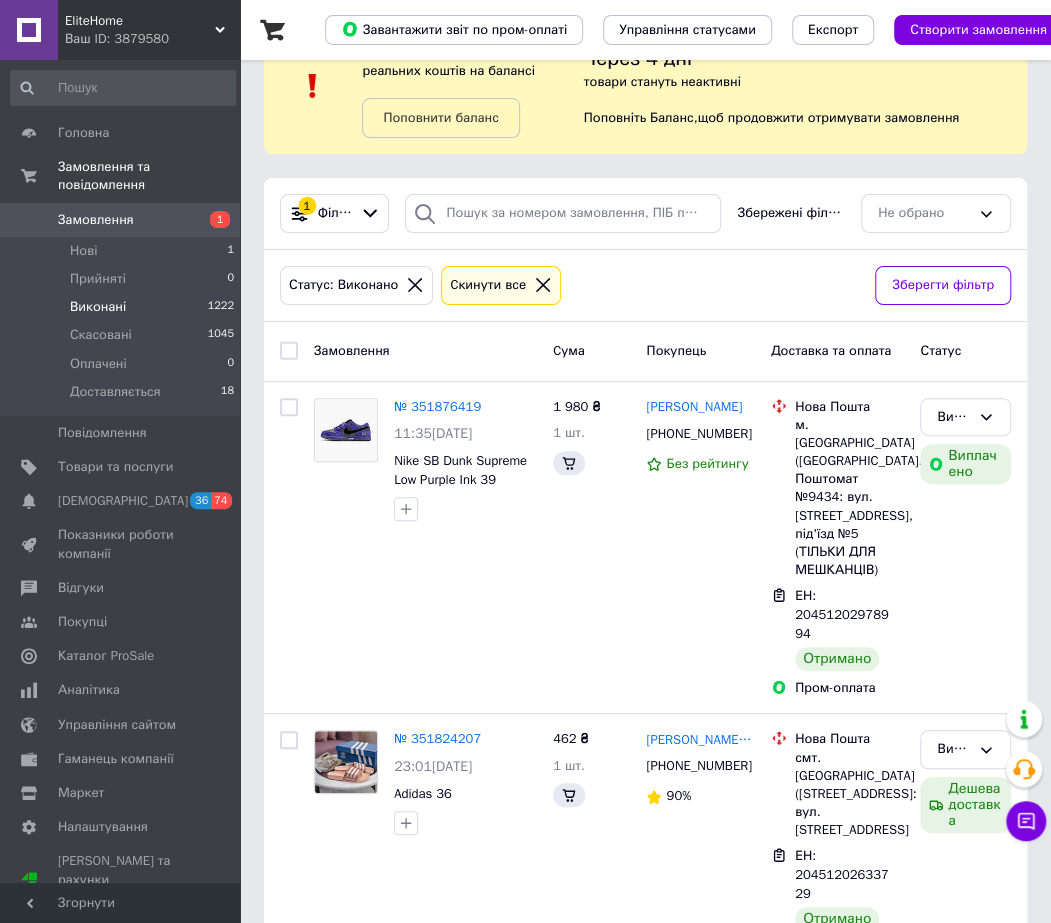 scroll, scrollTop: 0, scrollLeft: 0, axis: both 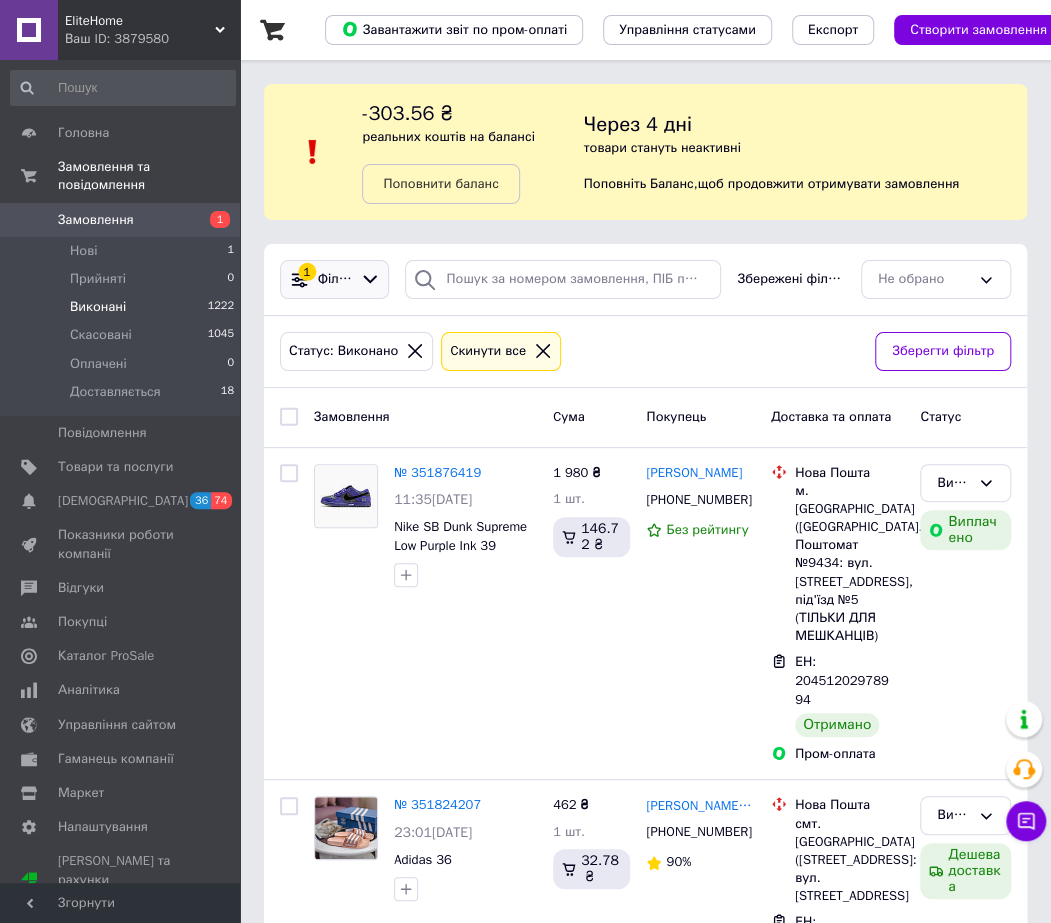 click 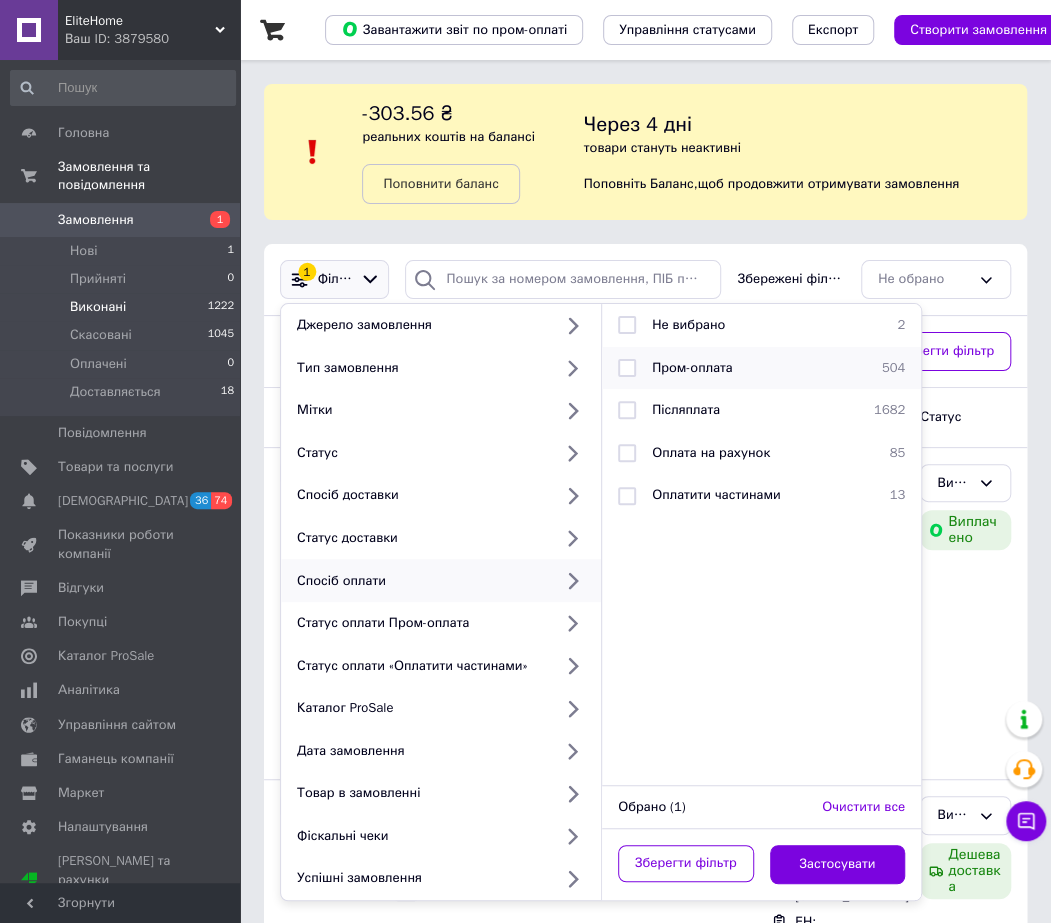 click on "Пром-оплата" at bounding box center (692, 367) 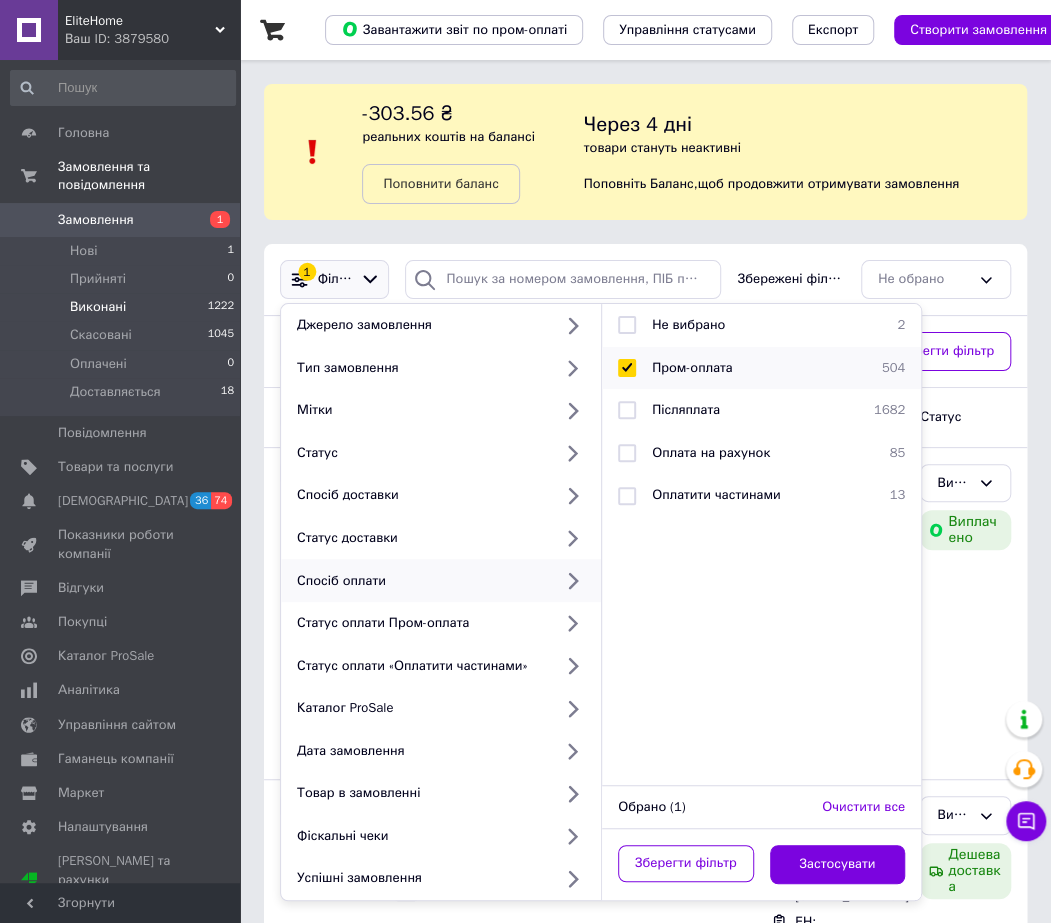 checkbox on "true" 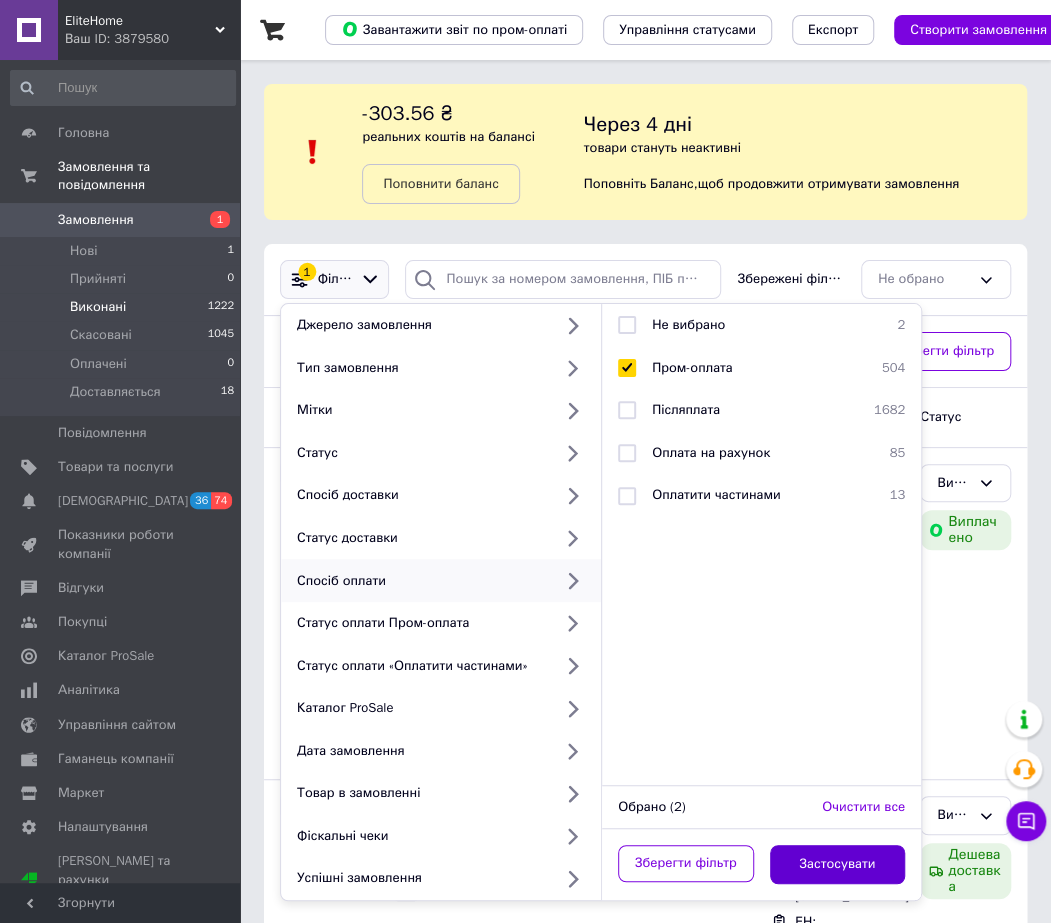 click on "Застосувати" at bounding box center (838, 864) 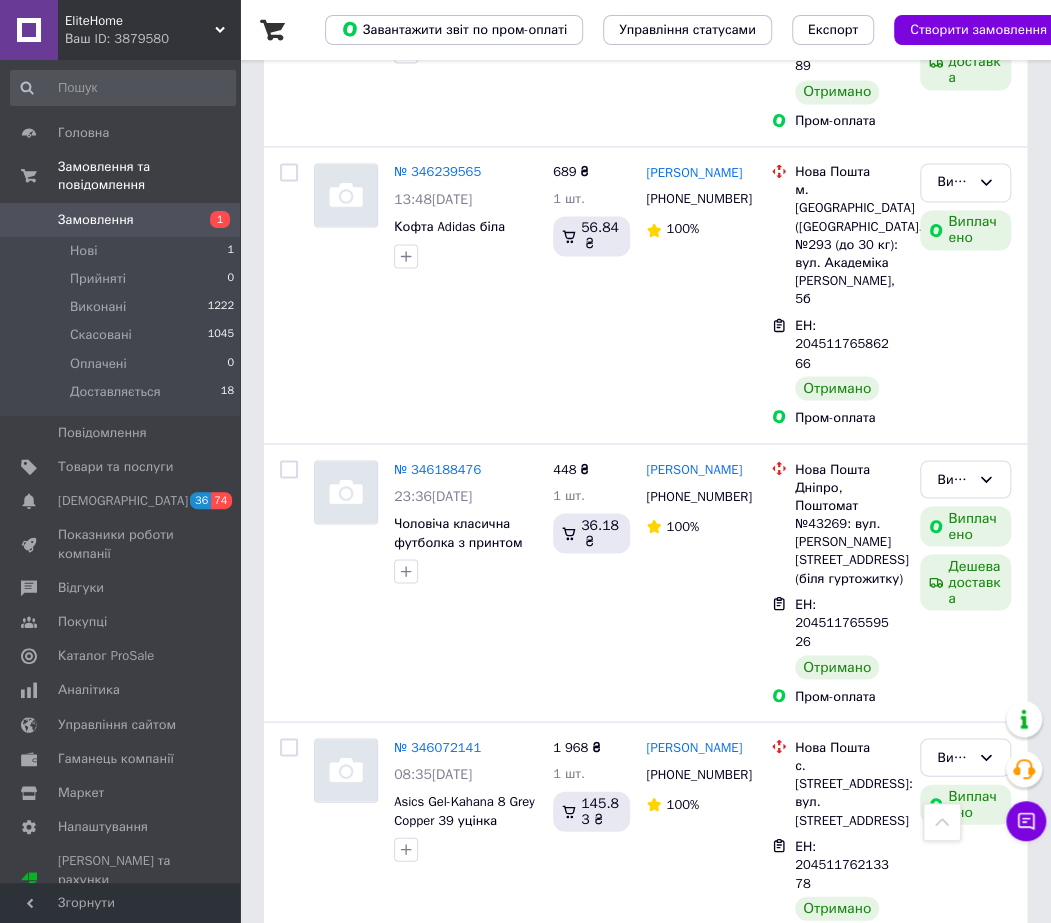 scroll, scrollTop: 26512, scrollLeft: 0, axis: vertical 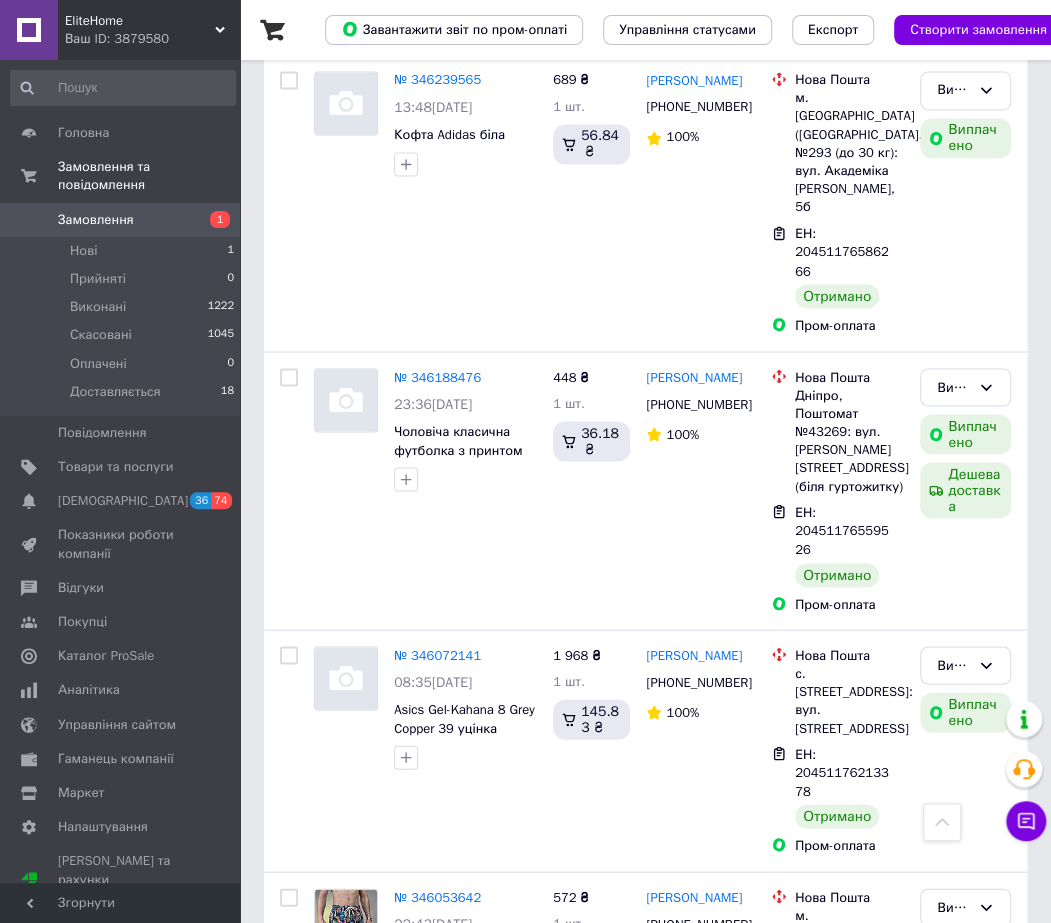 click on "2" at bounding box center (327, 2585) 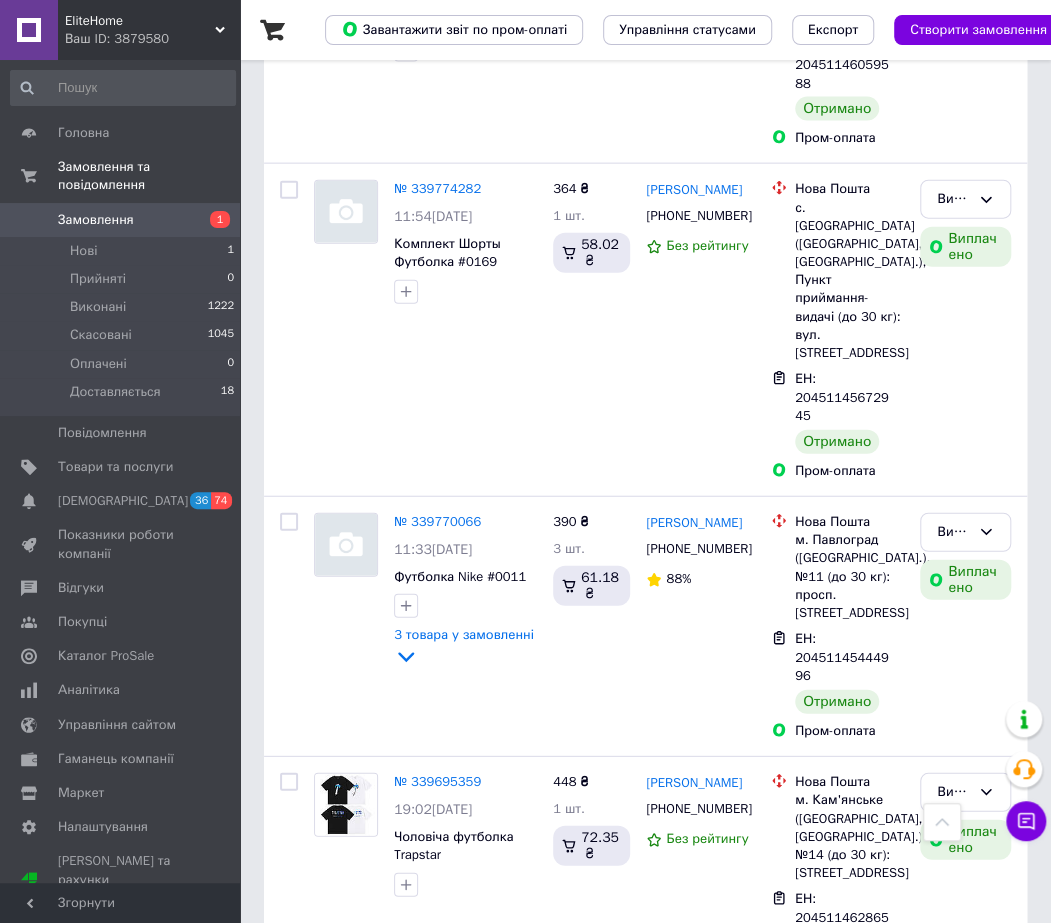 scroll, scrollTop: 20732, scrollLeft: 0, axis: vertical 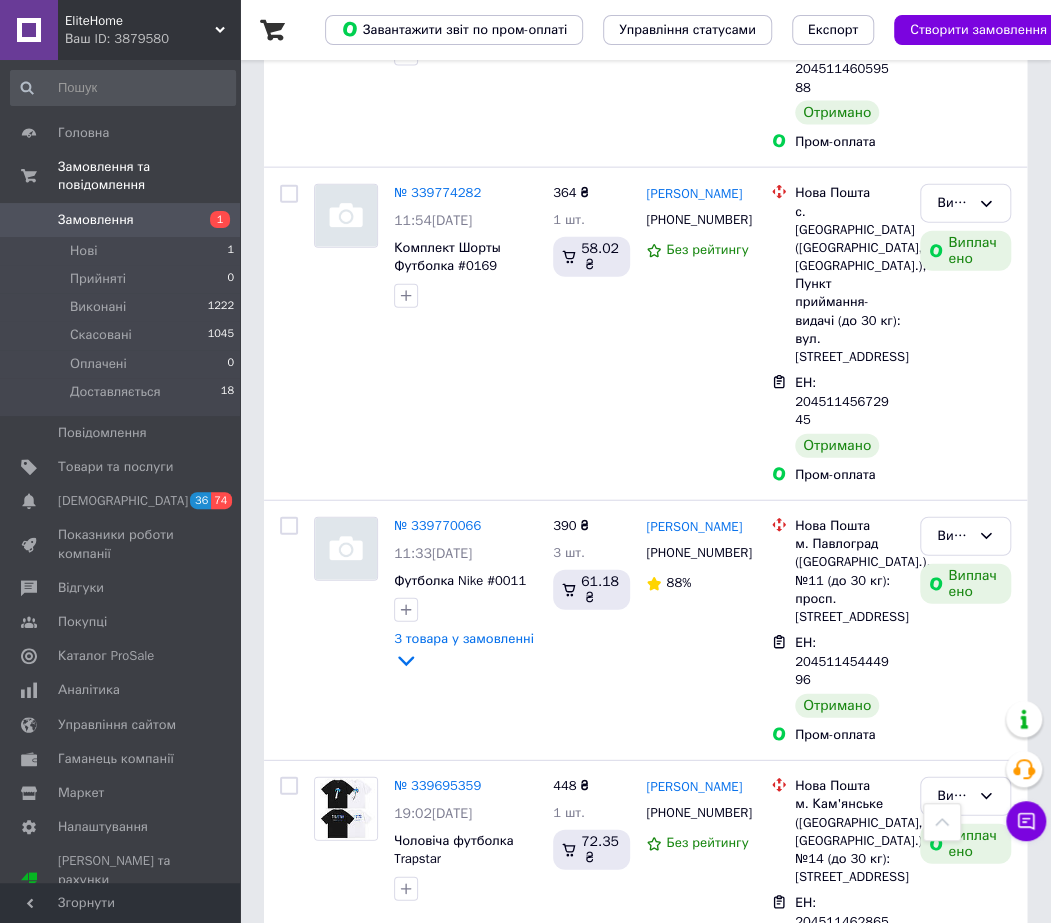click 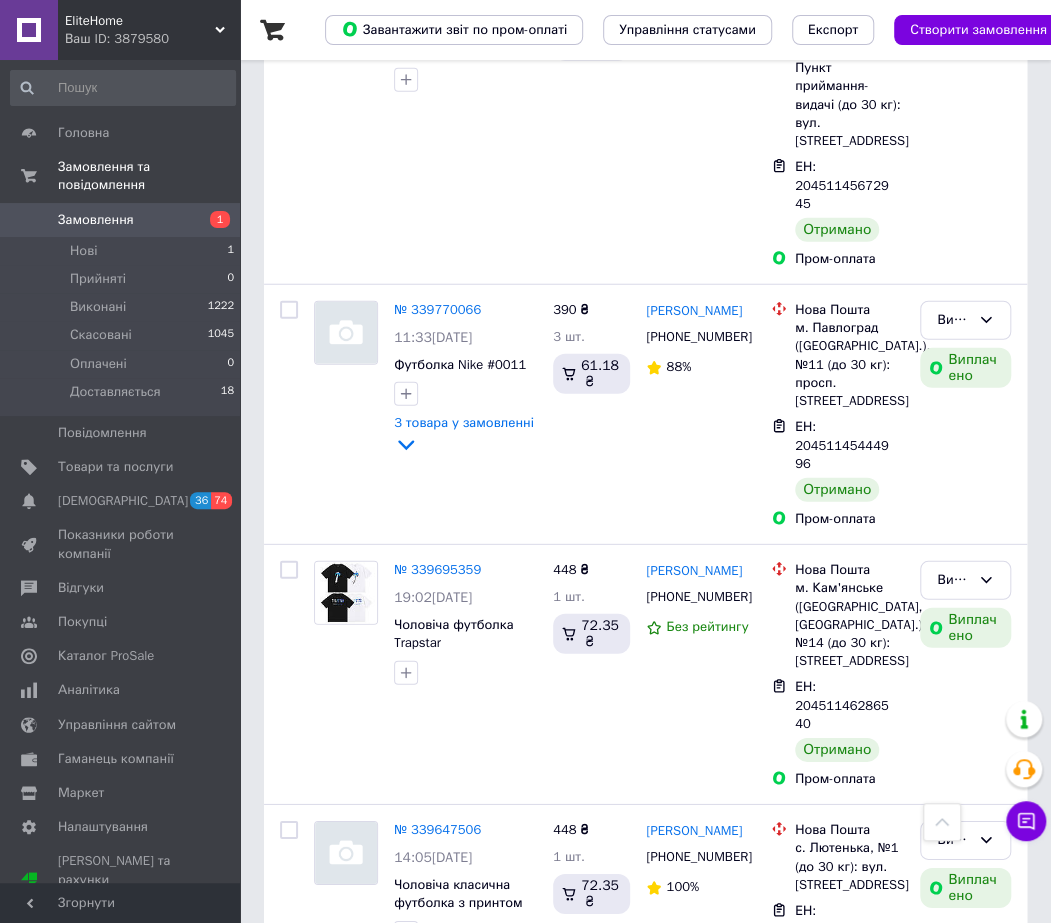 scroll, scrollTop: 20950, scrollLeft: 0, axis: vertical 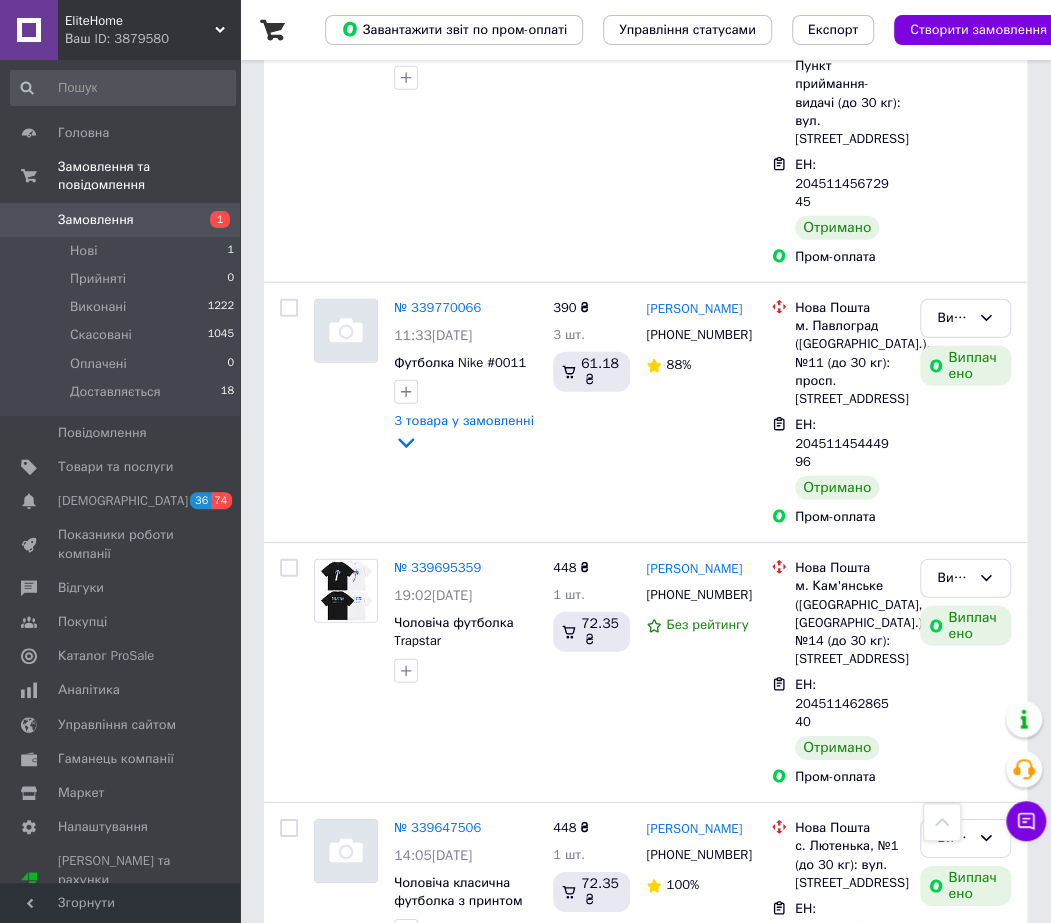 click on "№ 339574593" at bounding box center [437, 1051] 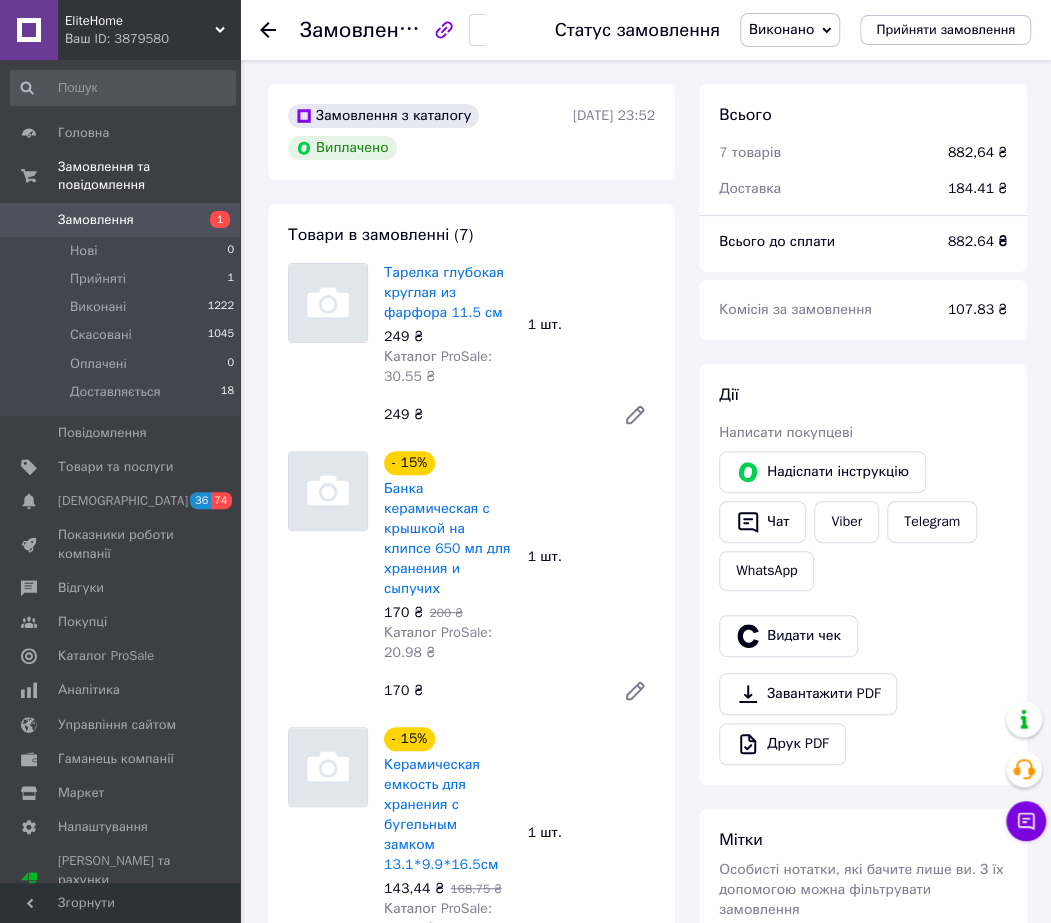scroll, scrollTop: 54, scrollLeft: 0, axis: vertical 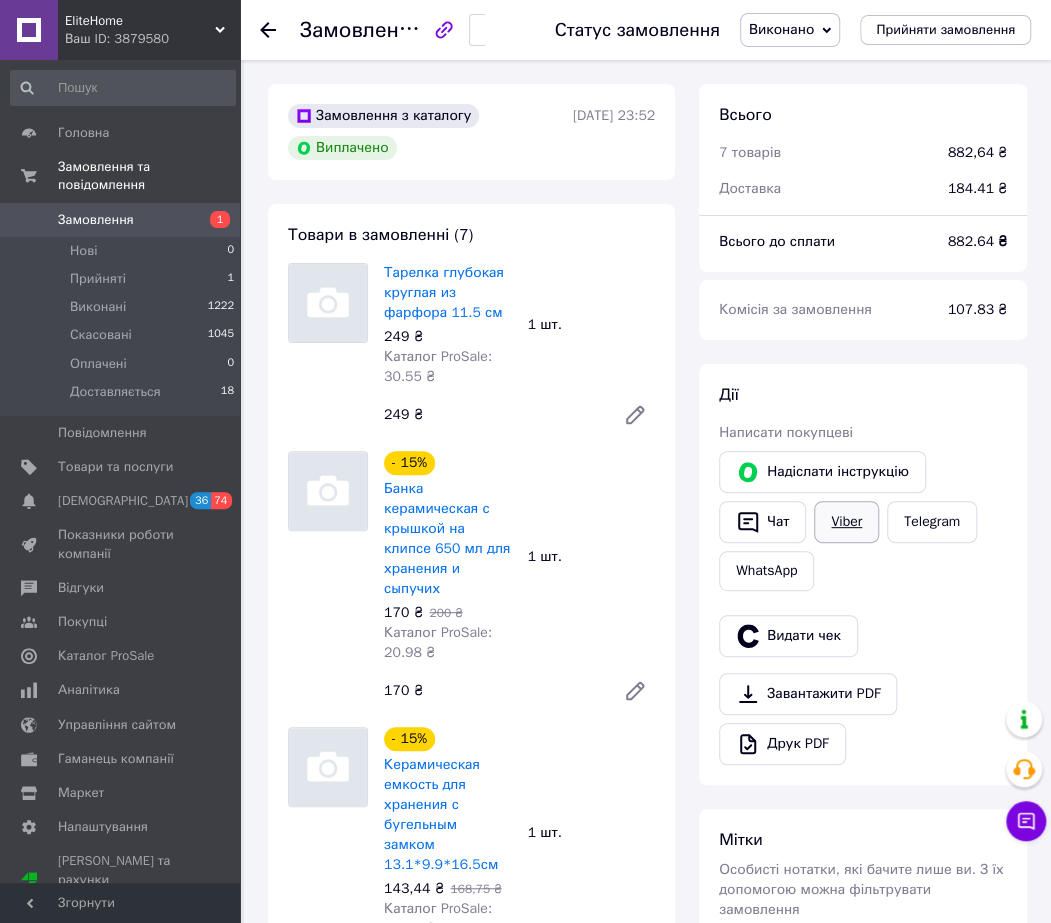 click on "Viber" at bounding box center (846, 522) 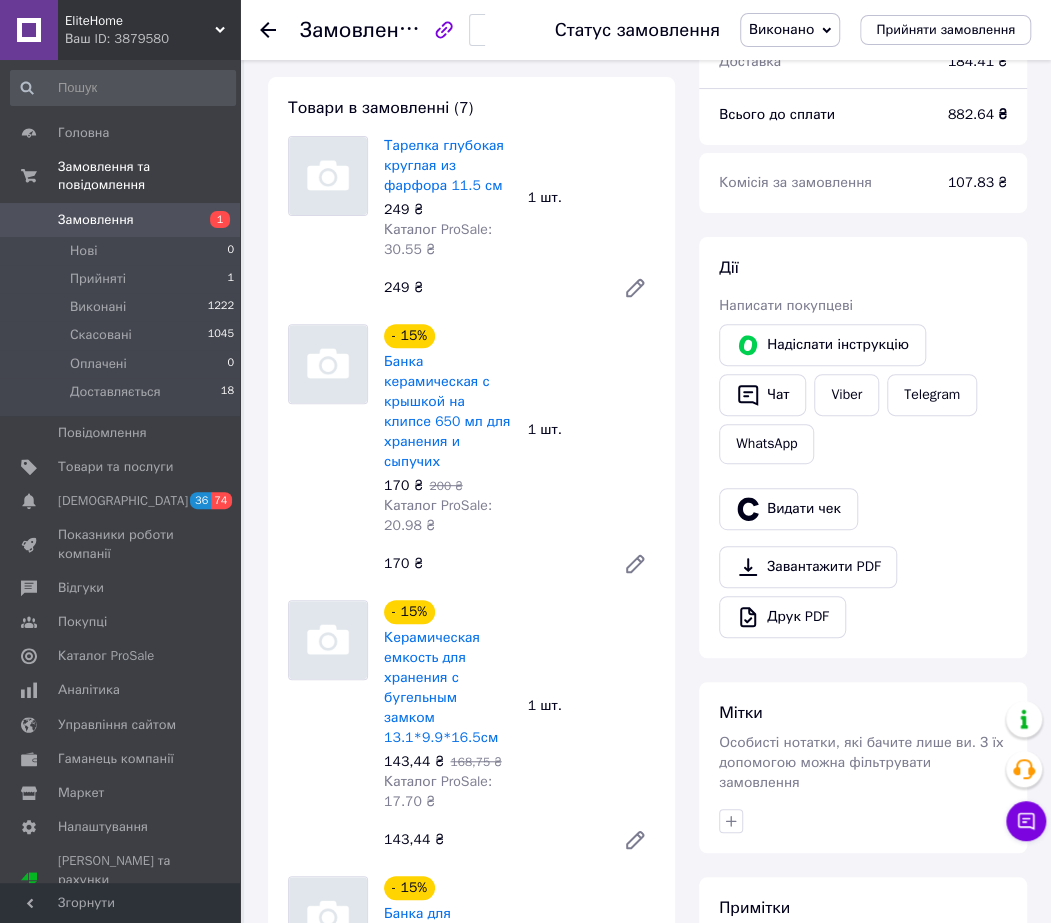 scroll, scrollTop: 128, scrollLeft: 0, axis: vertical 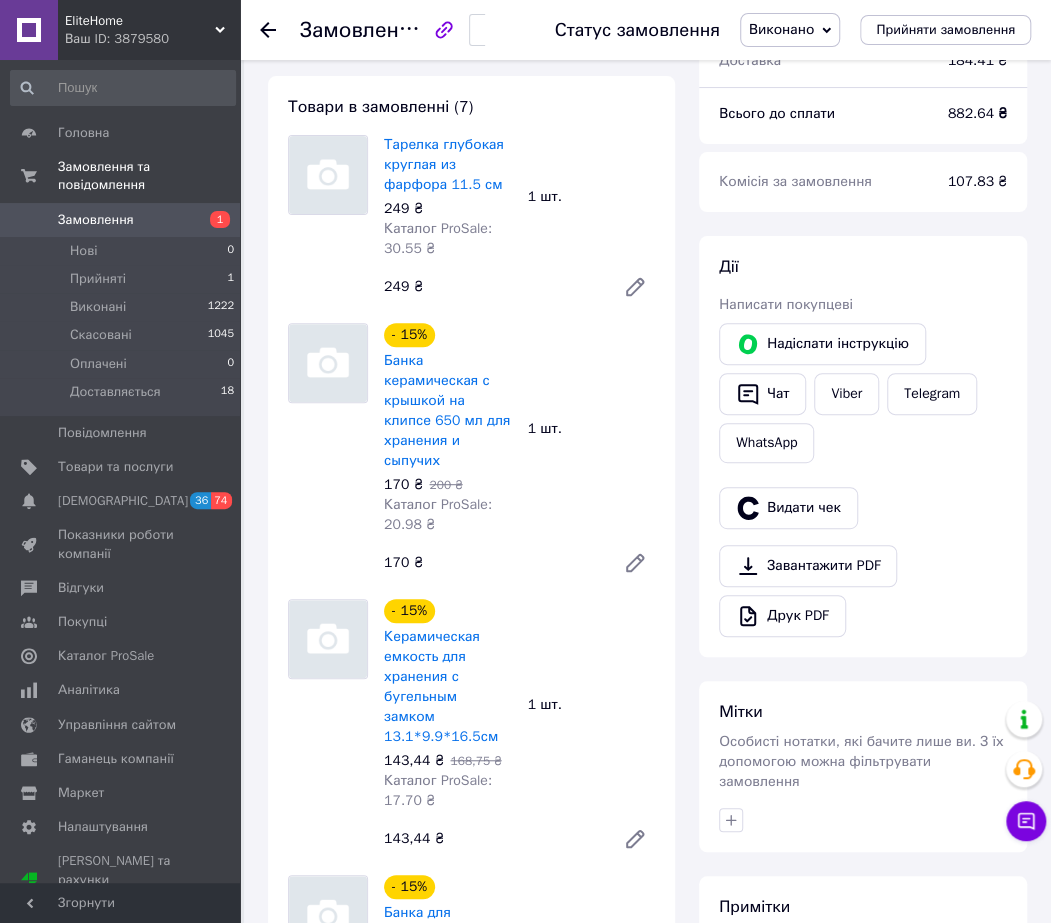 click on "Замовлення з каталогу Виплачено [DATE] 23:52 Товари в замовленні (7) Тарелка глубокая круглая из фарфора 11.5 см 249 ₴ Каталог ProSale: 30.55 ₴  1 шт. 249 ₴ - 15% Банка керамическая с крышкой на клипсе 650 мл для хранения  и сыпучих 170 ₴   200 ₴ Каталог ProSale: 20.98 ₴  1 шт. 170 ₴ - 15% Керамическая емкость для хранения с бугельным замком 13.1*9.9*16.5см 143,44 ₴   168,75 ₴ Каталог ProSale: 17.70 ₴  1 шт. 143,44 ₴ - 15% Банка для хранения сыпучих керамическая с крышкой на защелке 600 мл 104,92 ₴   123,44 ₴ Каталог ProSale: 12.95 ₴  1 шт. 104,92 ₴ - 15% Квадратная Банка с бугельной крышкой для хранения продуктов 840 мл керамика" at bounding box center [471, 1688] 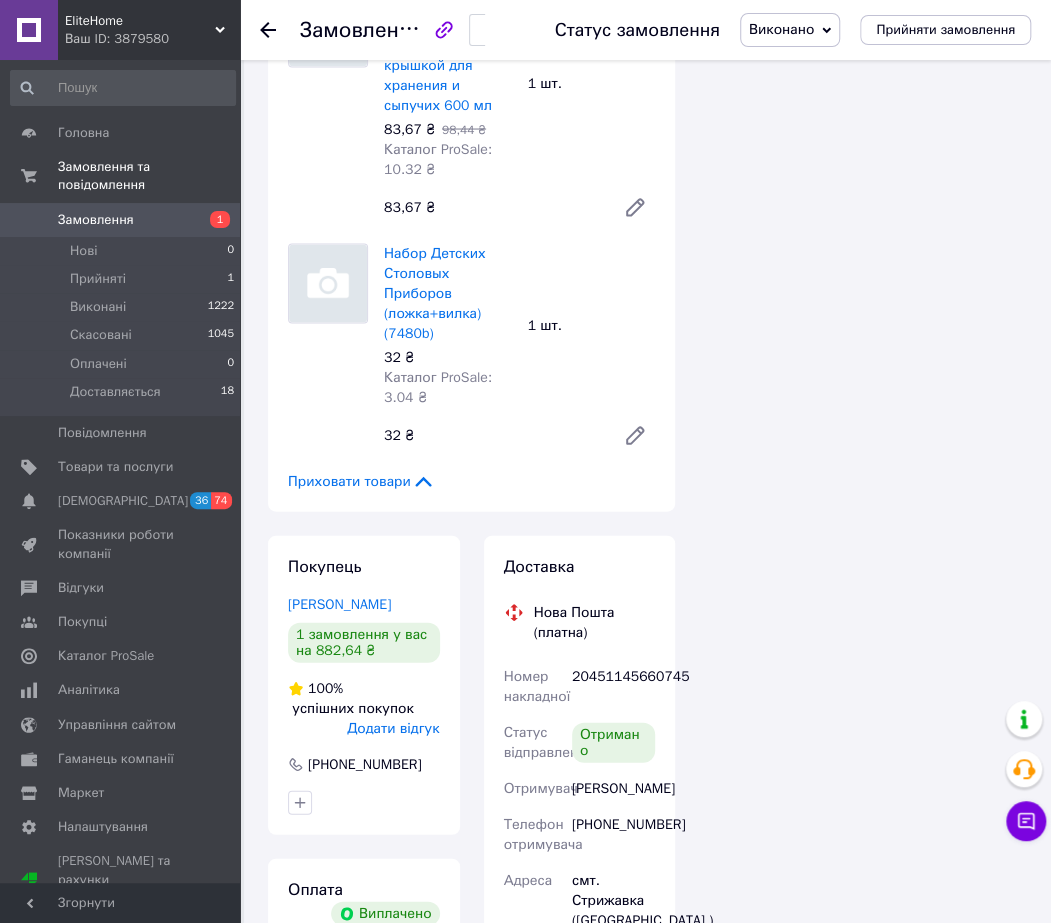 scroll, scrollTop: 1563, scrollLeft: 0, axis: vertical 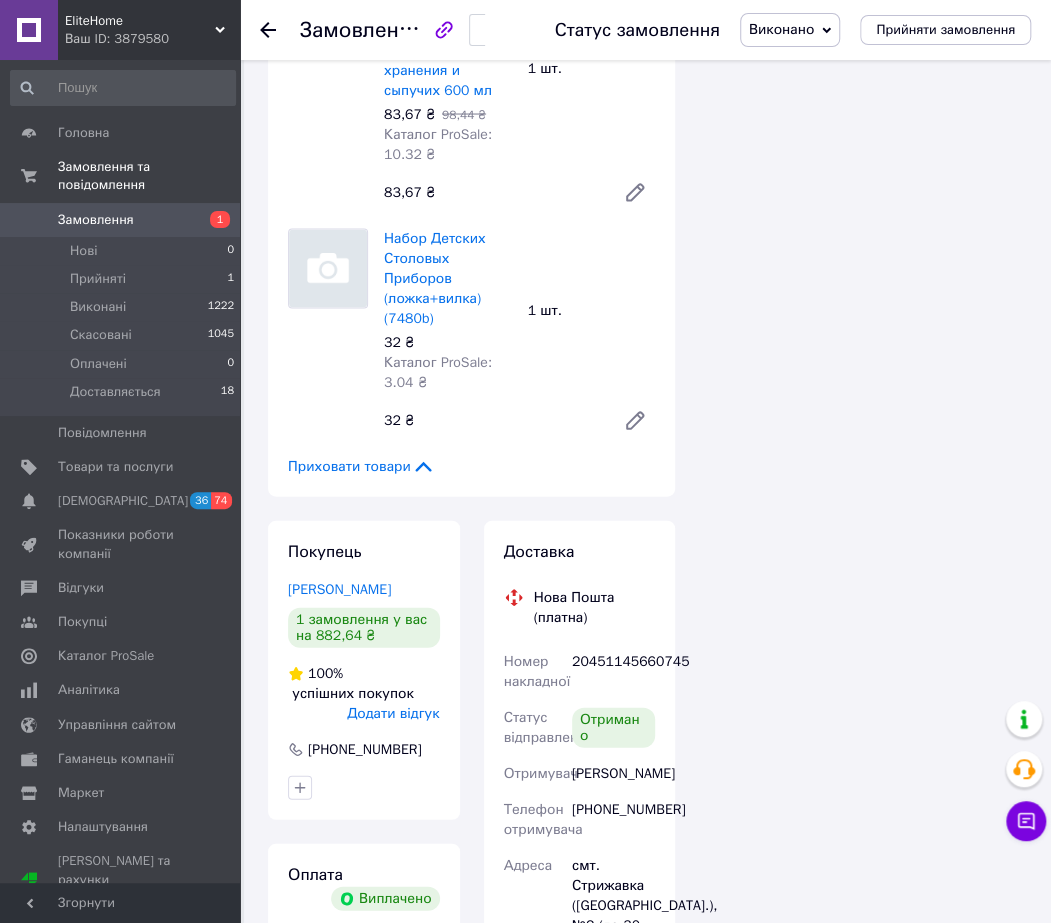 click on "Приховати товари" at bounding box center (361, 466) 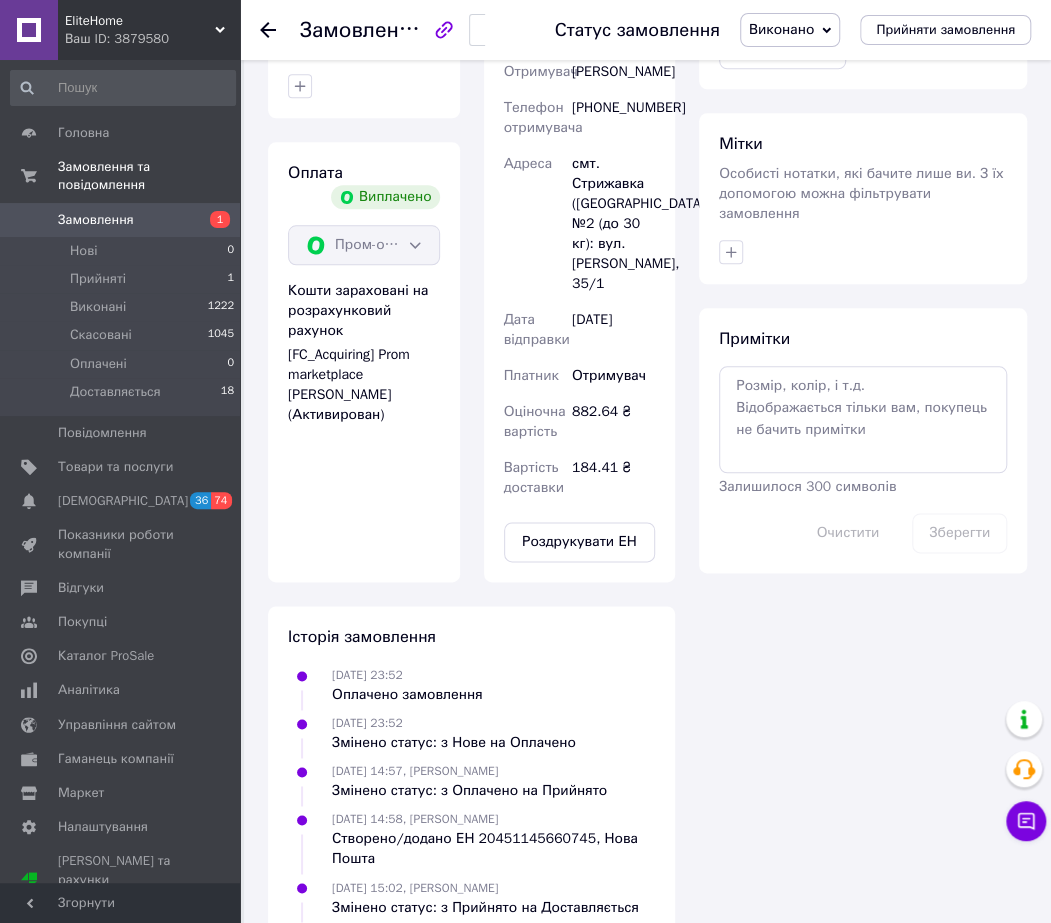 scroll, scrollTop: 712, scrollLeft: 0, axis: vertical 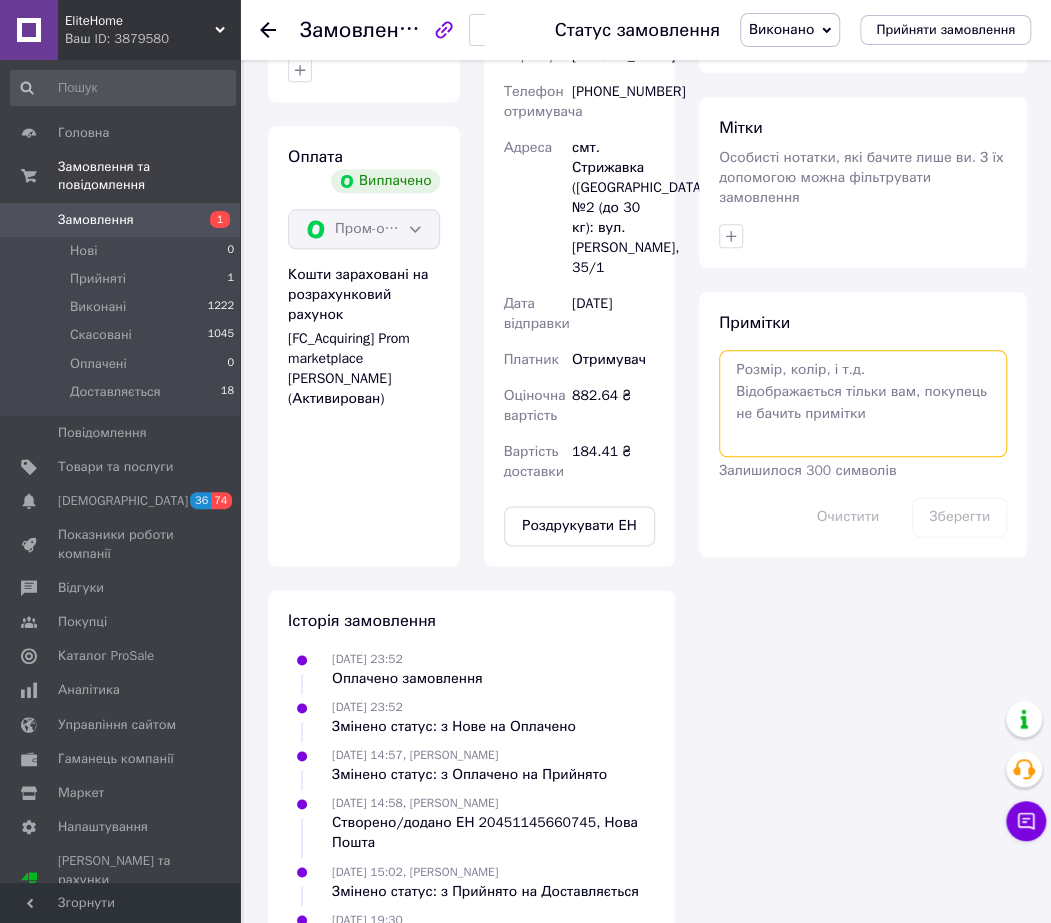 click at bounding box center (863, 403) 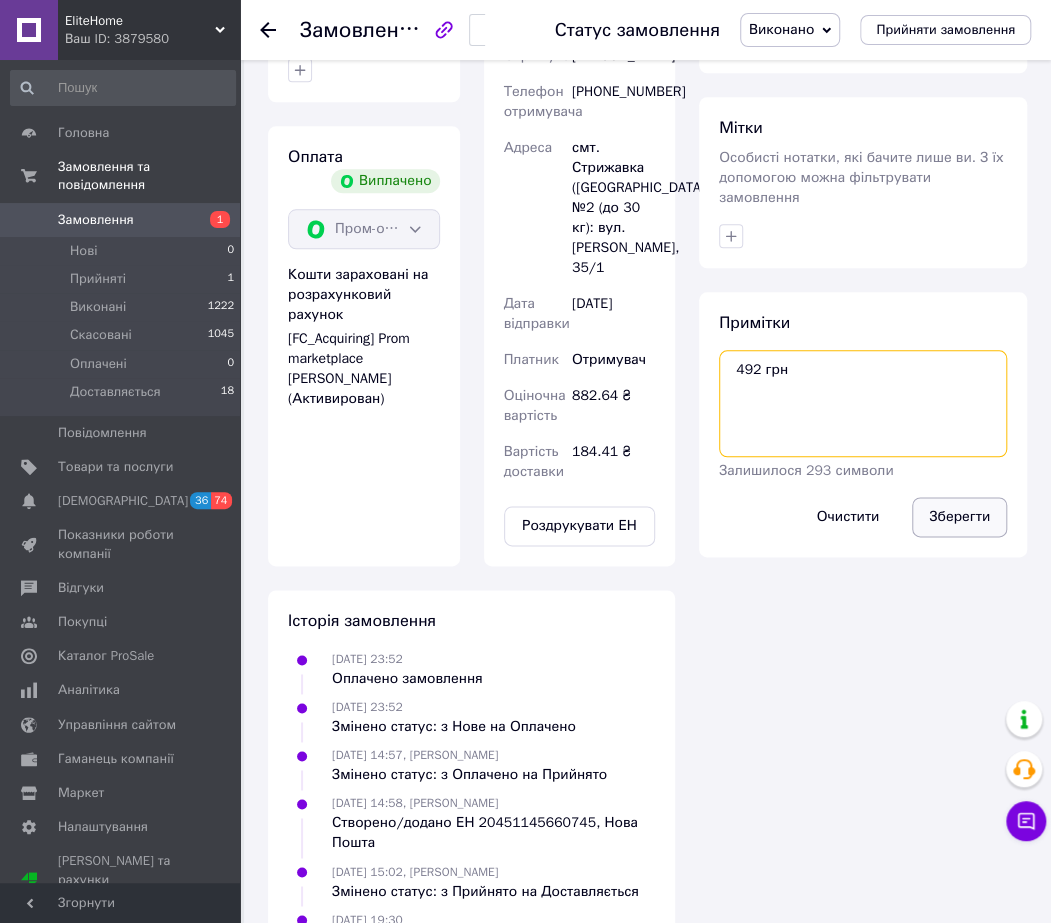 type on "492 грн" 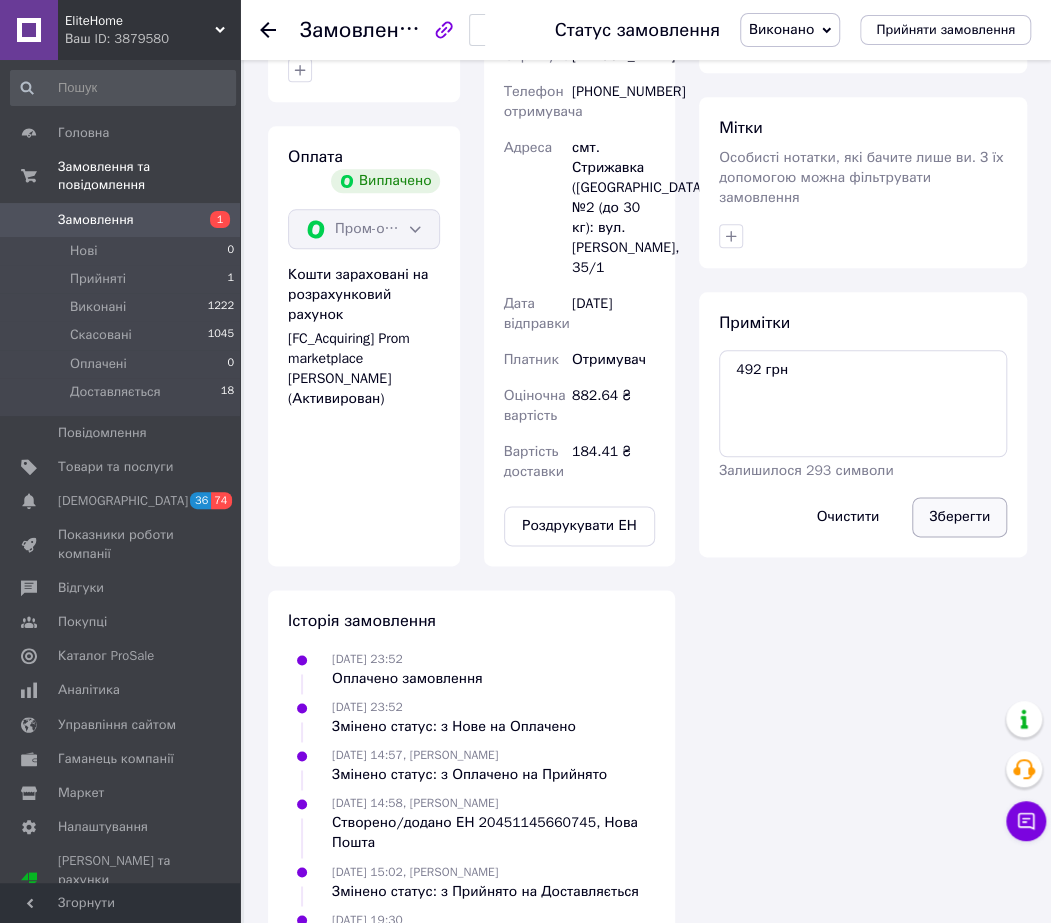 click on "Зберегти" at bounding box center [959, 517] 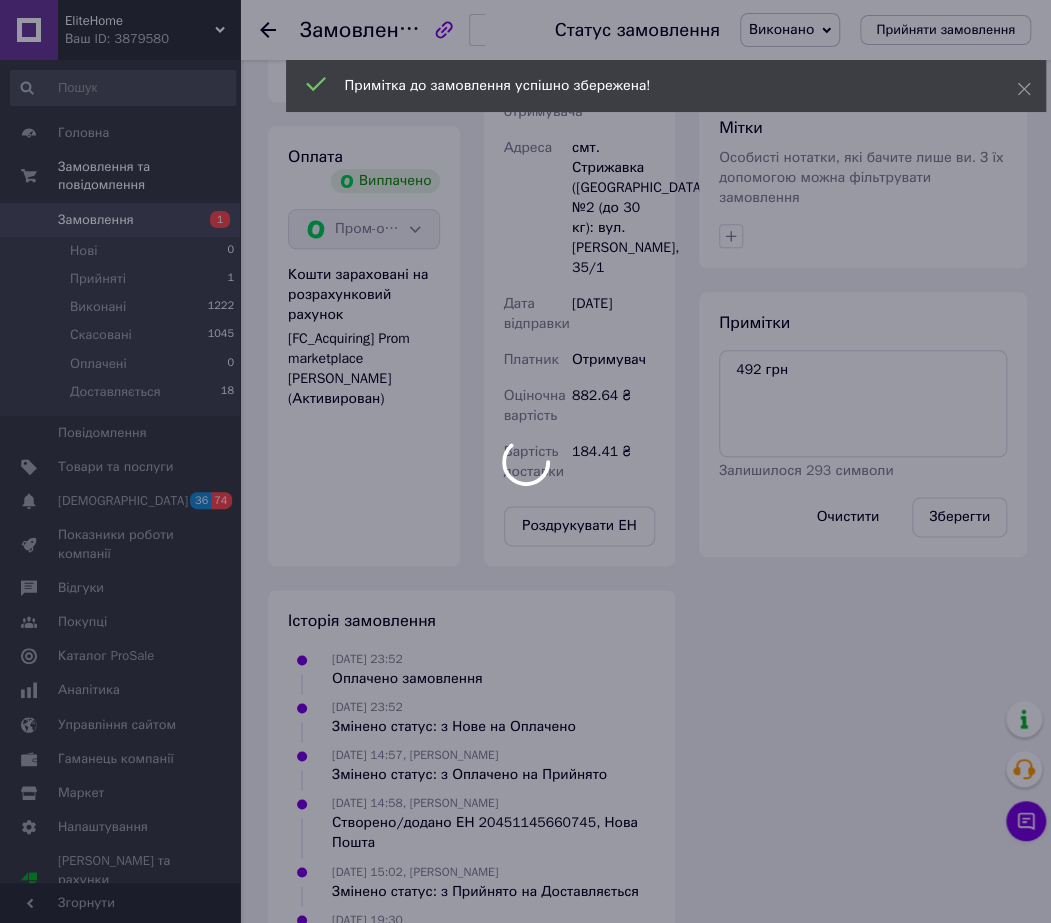 scroll, scrollTop: 102, scrollLeft: 0, axis: vertical 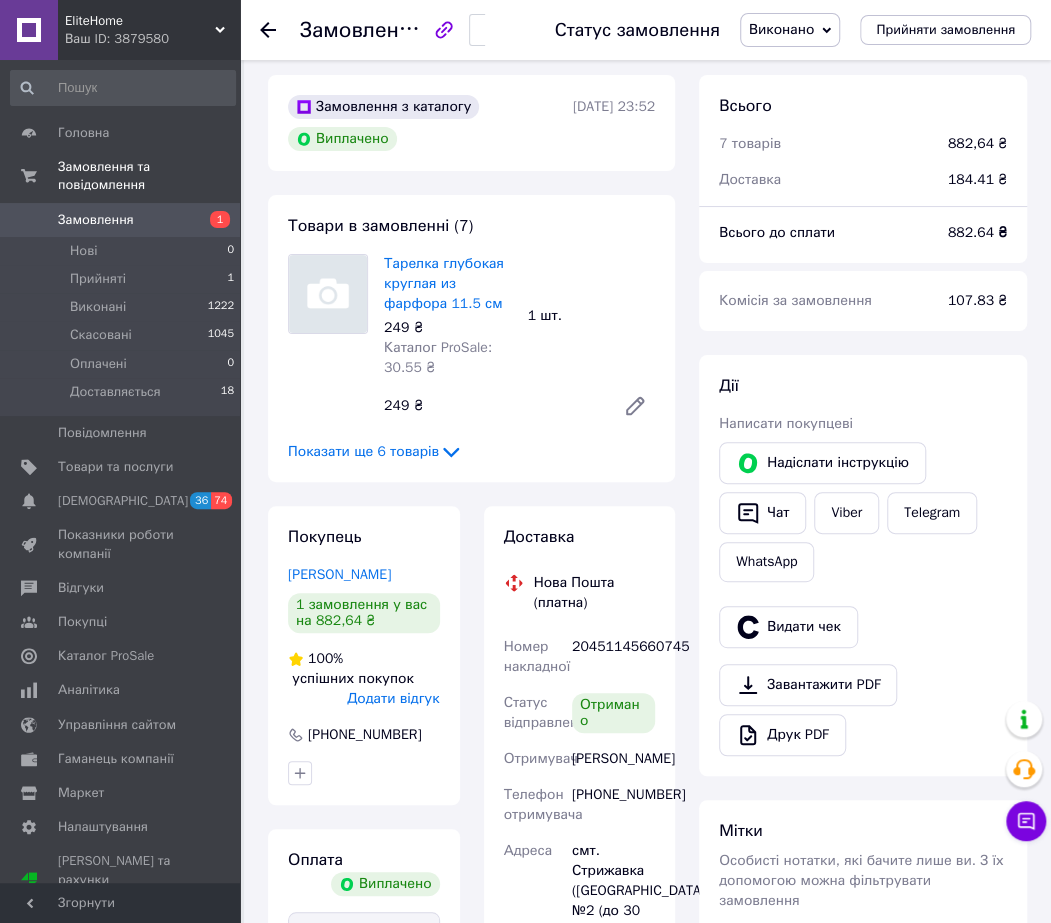 click 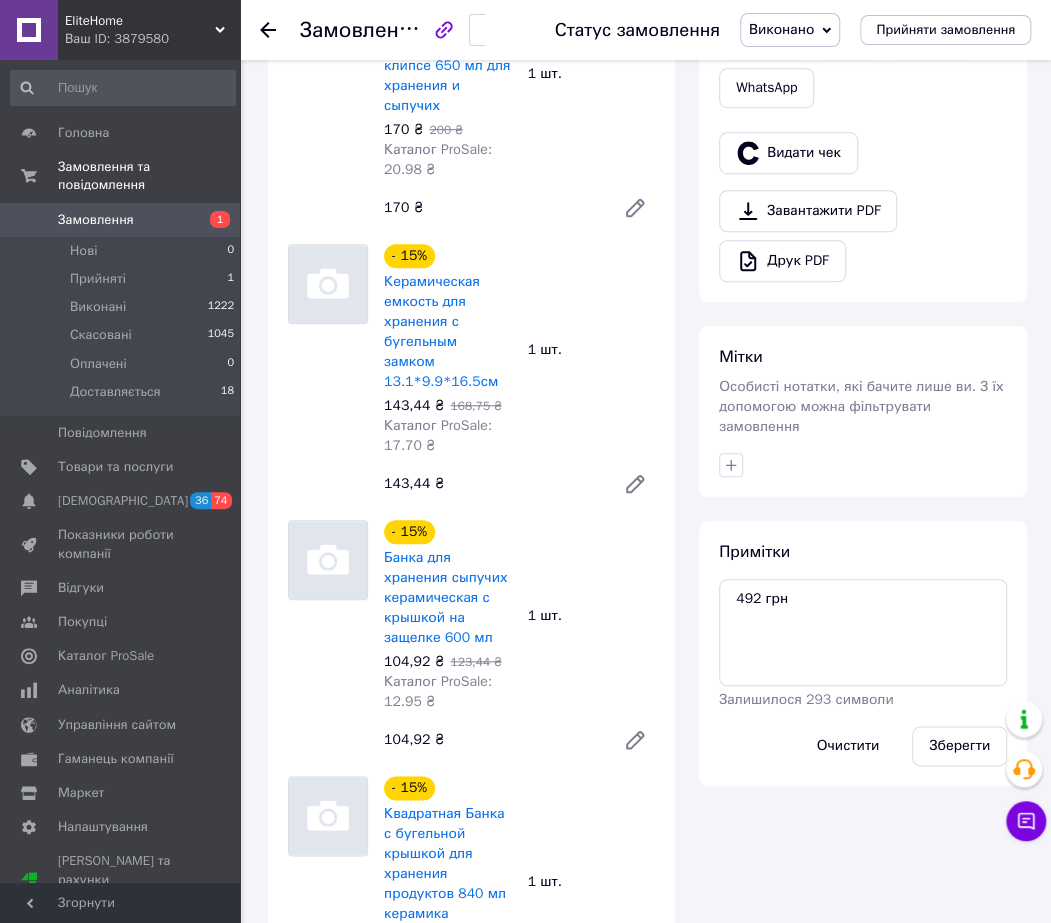 scroll, scrollTop: 484, scrollLeft: 0, axis: vertical 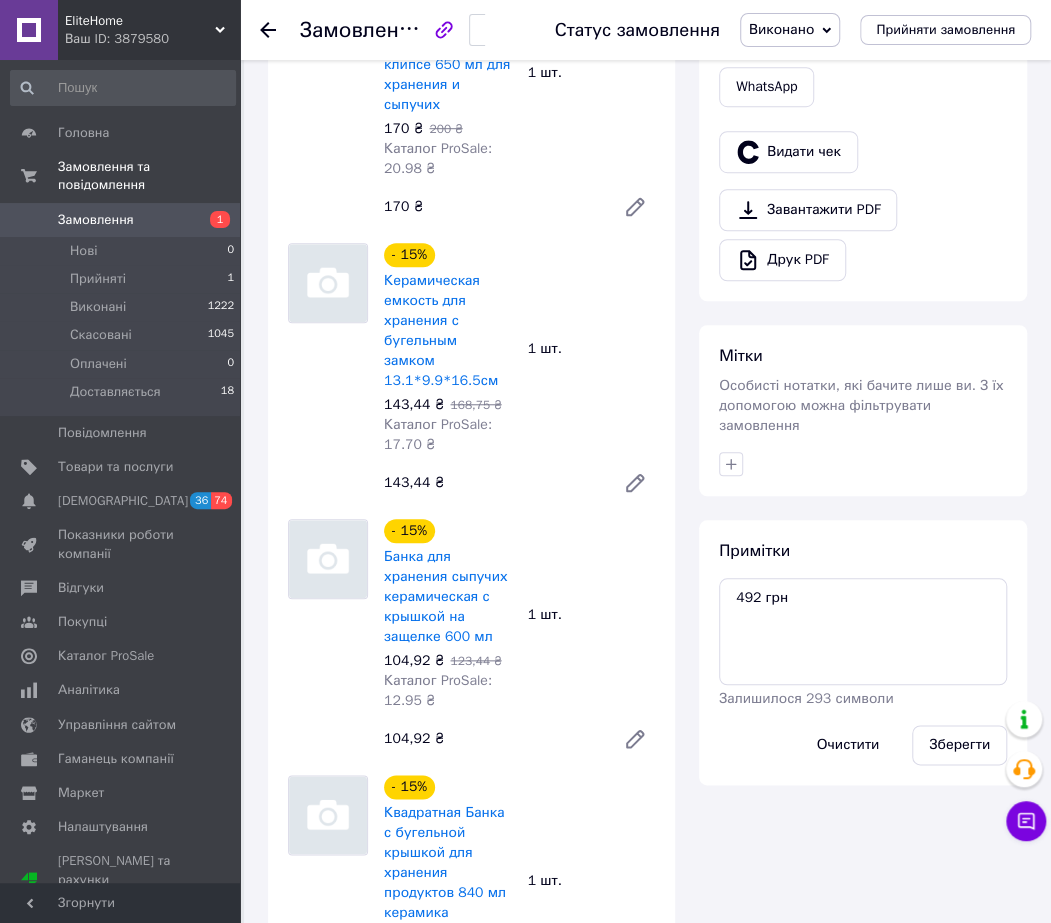 click on "Всього 7 товарів 882,64 ₴ Доставка 184.41 ₴ Всього до сплати 882.64 ₴ Комісія за замовлення 107.83 ₴ Дії Написати покупцеві   Надіслати інструкцію   Чат Viber Telegram WhatsApp   Видати чек   Завантажити PDF   Друк PDF Мітки Особисті нотатки, які бачите лише ви. З їх допомогою можна фільтрувати замовлення Примітки 492 грн Залишилося 293 символи Очистити Зберегти" at bounding box center [863, 1332] 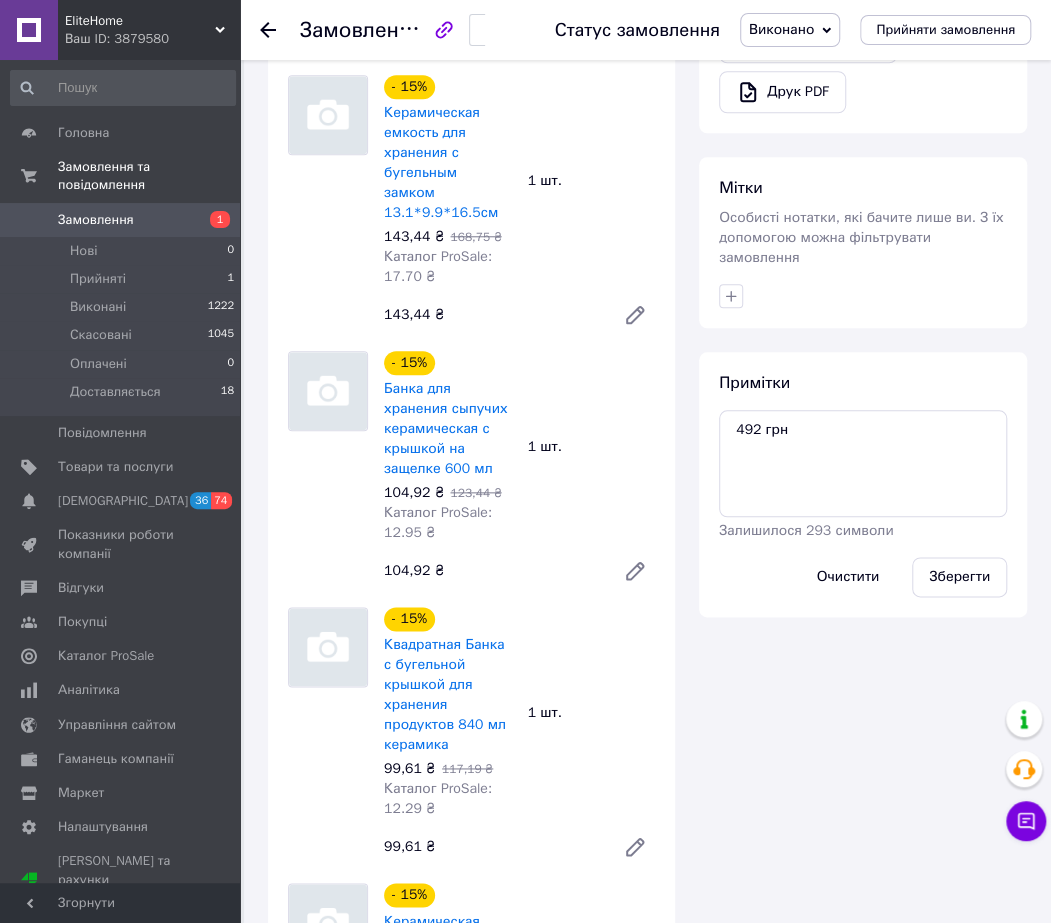 scroll, scrollTop: 653, scrollLeft: 0, axis: vertical 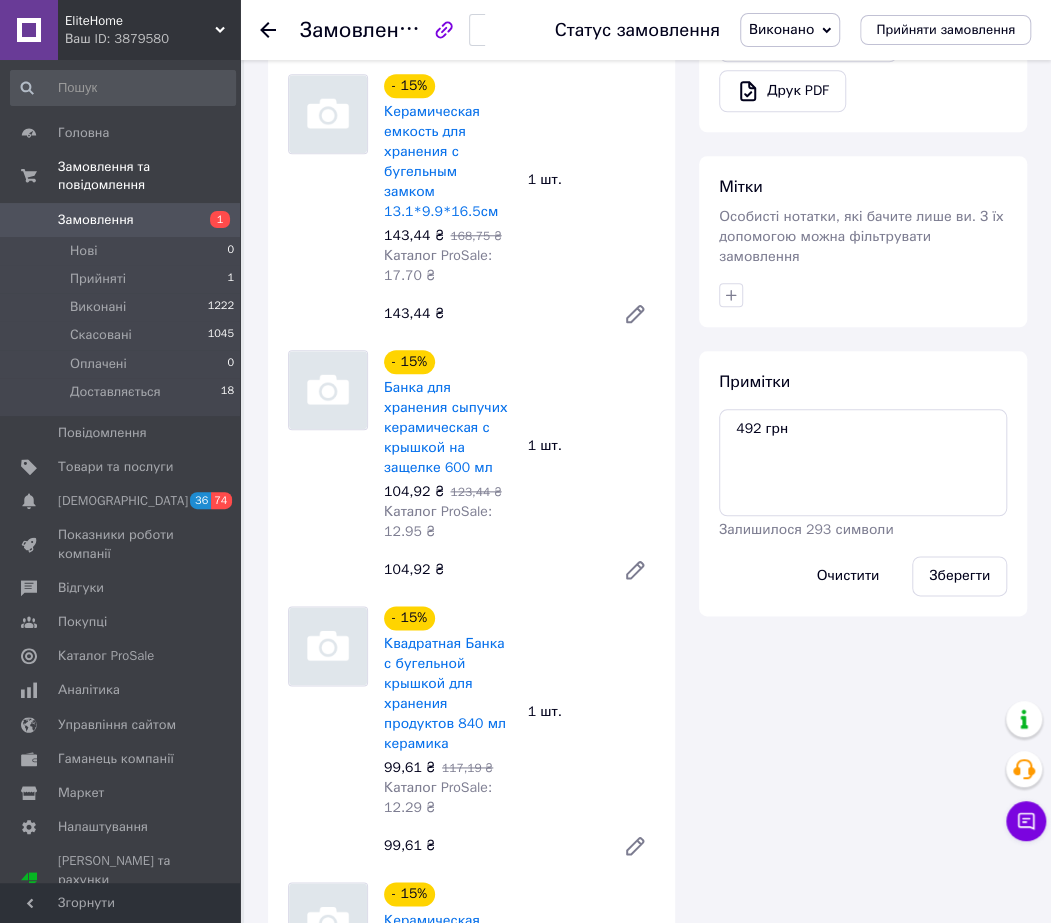 click on "Замовлення з каталогу Виплачено [DATE] 23:52 Товари в замовленні (7) Тарелка глубокая круглая из фарфора 11.5 см 249 ₴ Каталог ProSale: 30.55 ₴  1 шт. 249 ₴ - 15% Банка керамическая с крышкой на клипсе 650 мл для хранения  и сыпучих 170 ₴   200 ₴ Каталог ProSale: 20.98 ₴  1 шт. 170 ₴ - 15% Керамическая емкость для хранения с бугельным замком 13.1*9.9*16.5см 143,44 ₴   168,75 ₴ Каталог ProSale: 17.70 ₴  1 шт. 143,44 ₴ - 15% Банка для хранения сыпучих керамическая с крышкой на защелке 600 мл 104,92 ₴   123,44 ₴ Каталог ProSale: 12.95 ₴  1 шт. 104,92 ₴ - 15% Квадратная Банка с бугельной крышкой для хранения продуктов 840 мл керамика" at bounding box center [471, 1163] 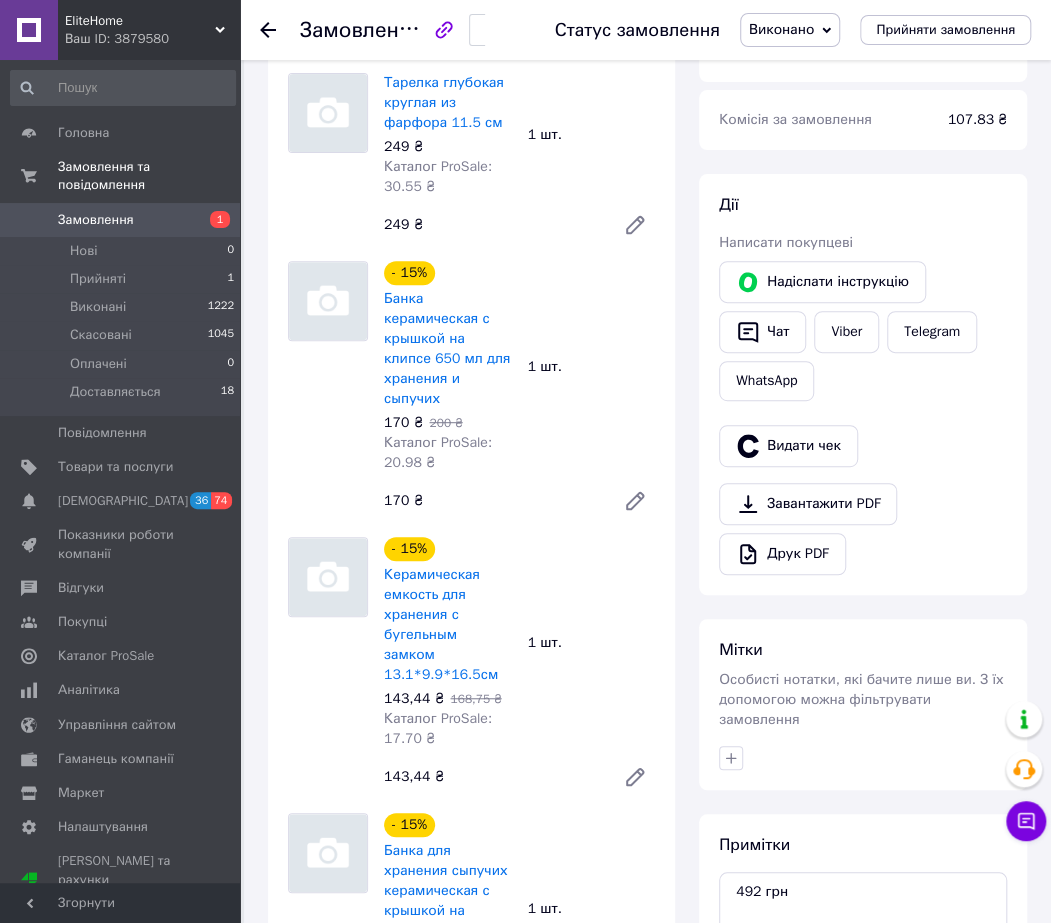 scroll, scrollTop: 0, scrollLeft: 0, axis: both 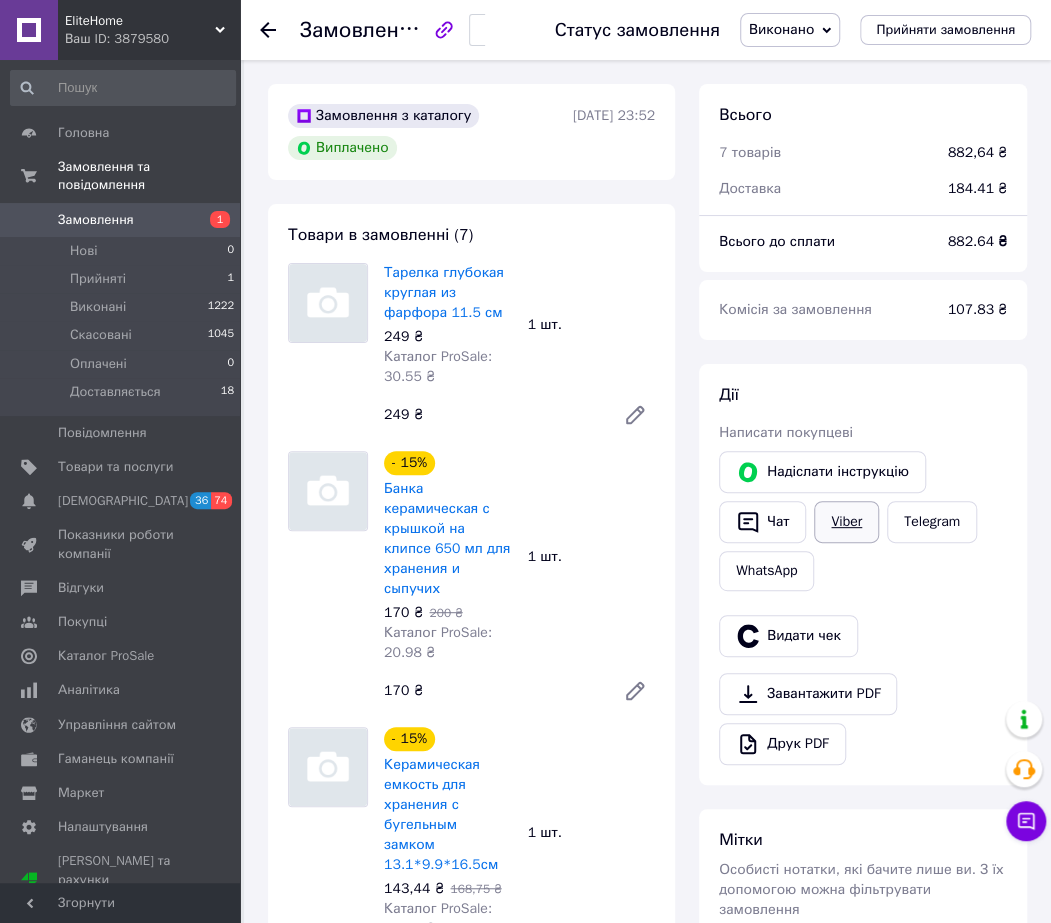click on "Viber" at bounding box center (846, 522) 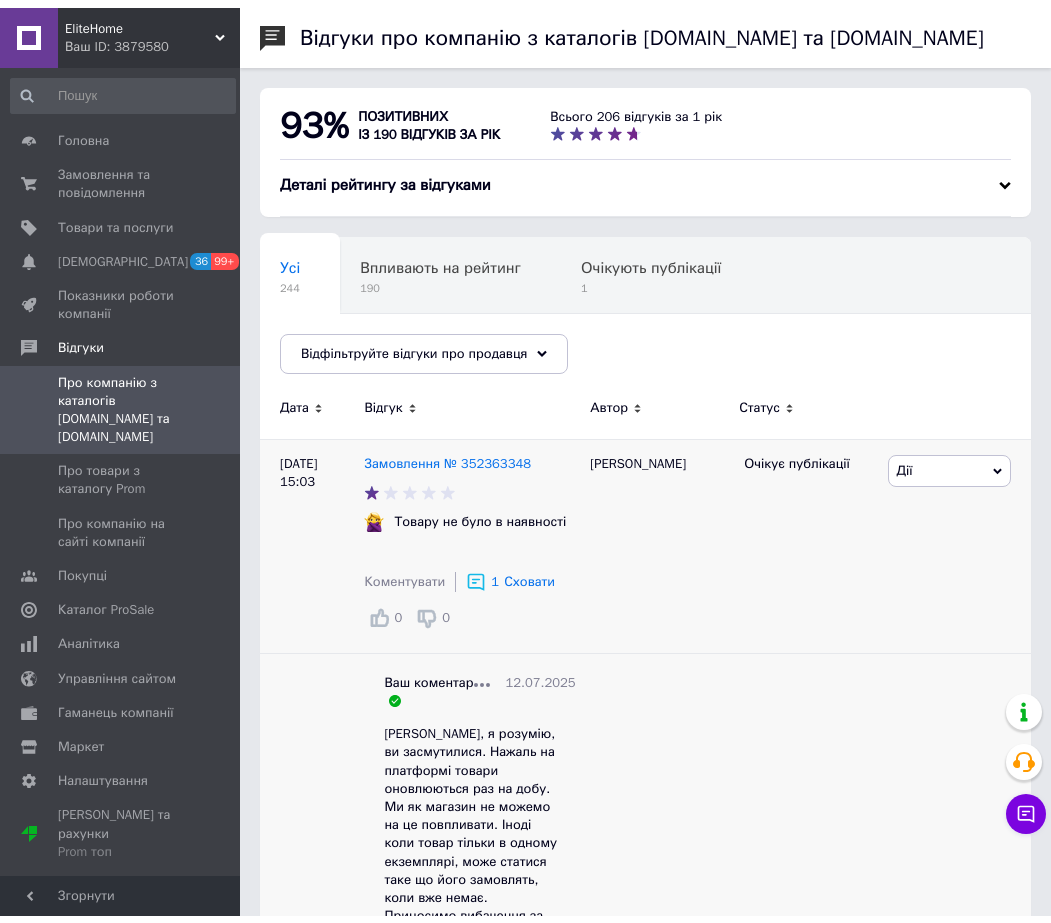scroll, scrollTop: 0, scrollLeft: 0, axis: both 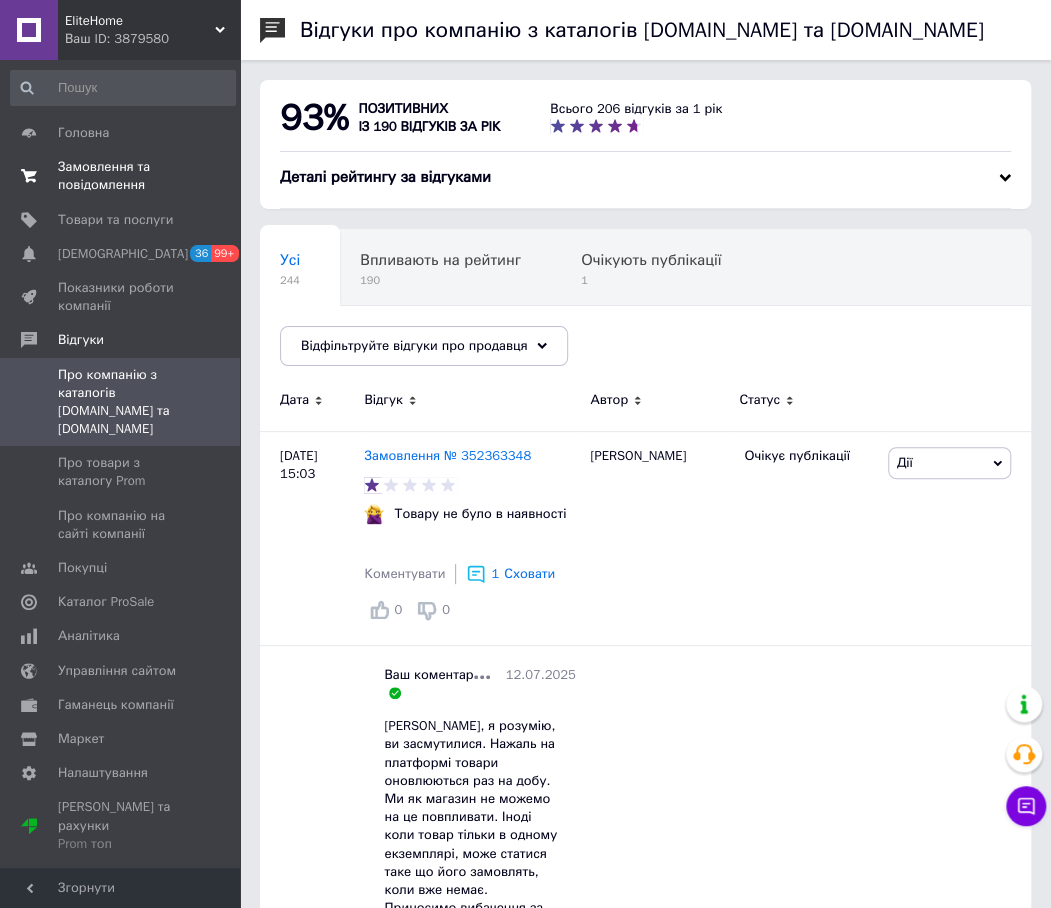 click on "Замовлення та повідомлення" at bounding box center [121, 176] 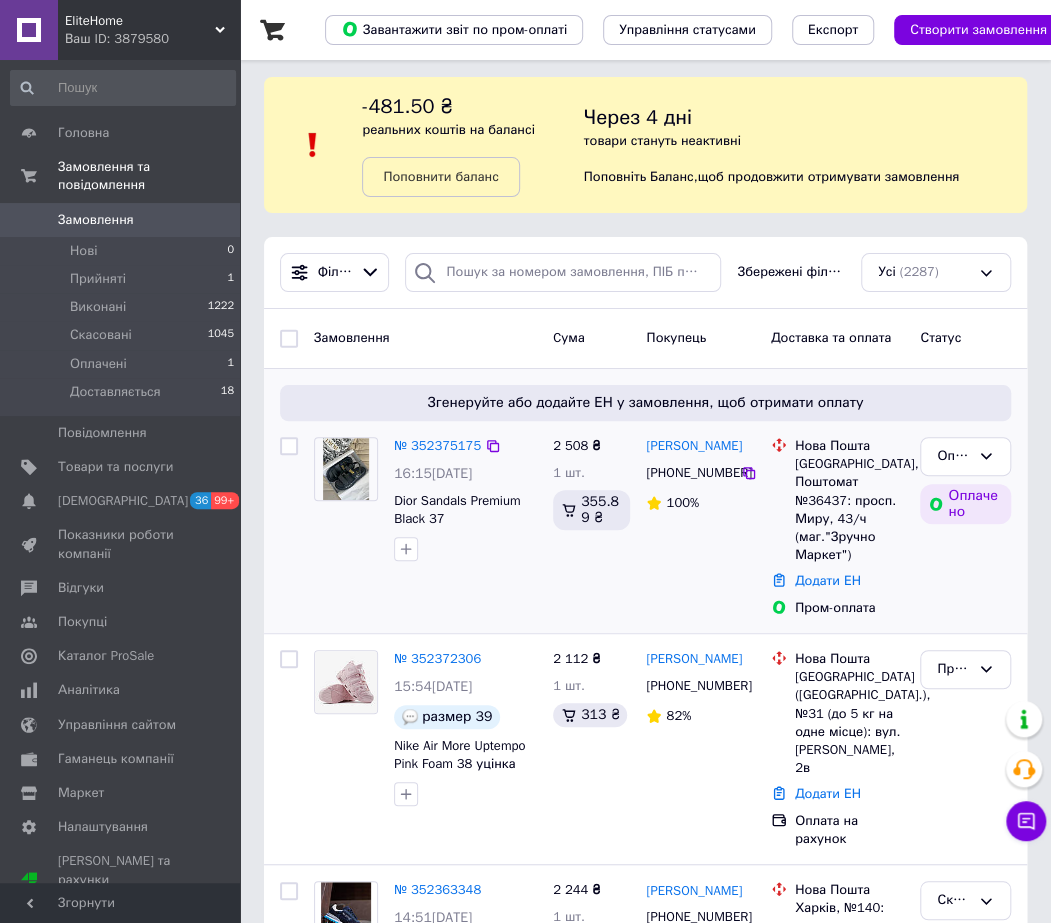 scroll, scrollTop: 4, scrollLeft: 0, axis: vertical 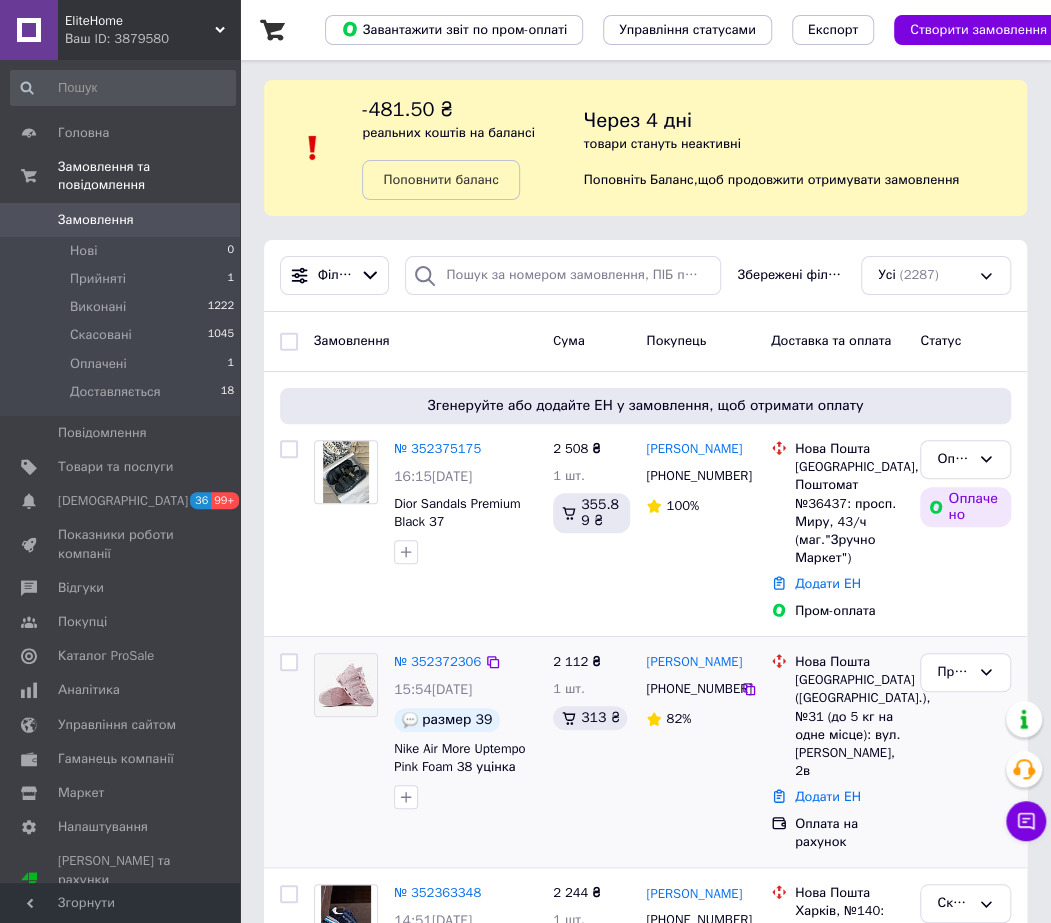 drag, startPoint x: 742, startPoint y: 663, endPoint x: 642, endPoint y: 660, distance: 100.04499 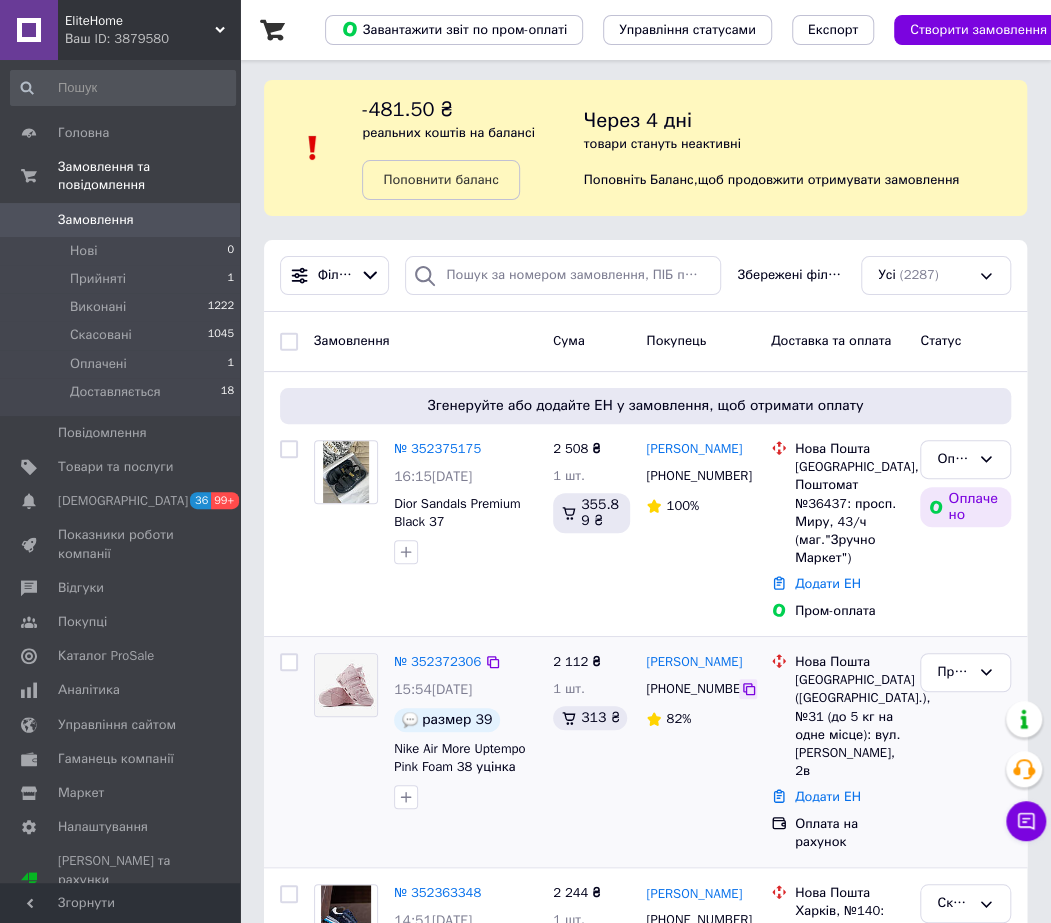 click 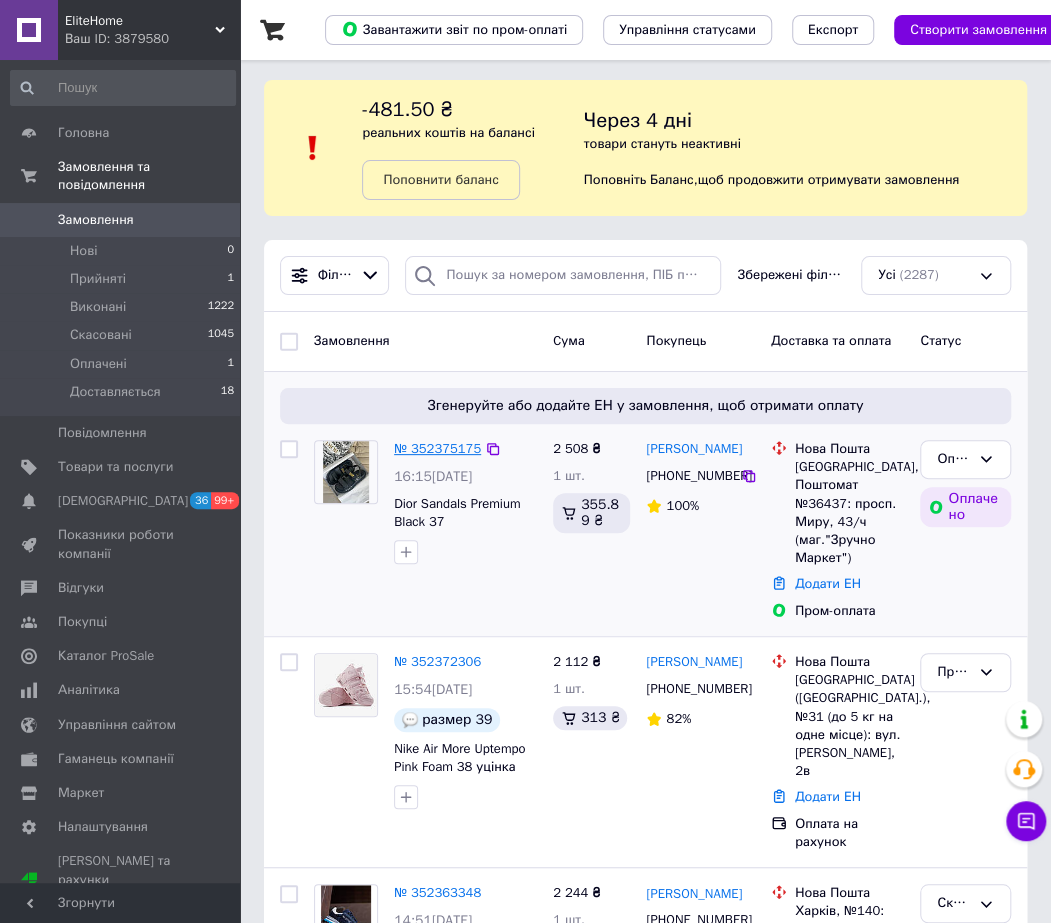 click on "№ 352375175" at bounding box center (437, 448) 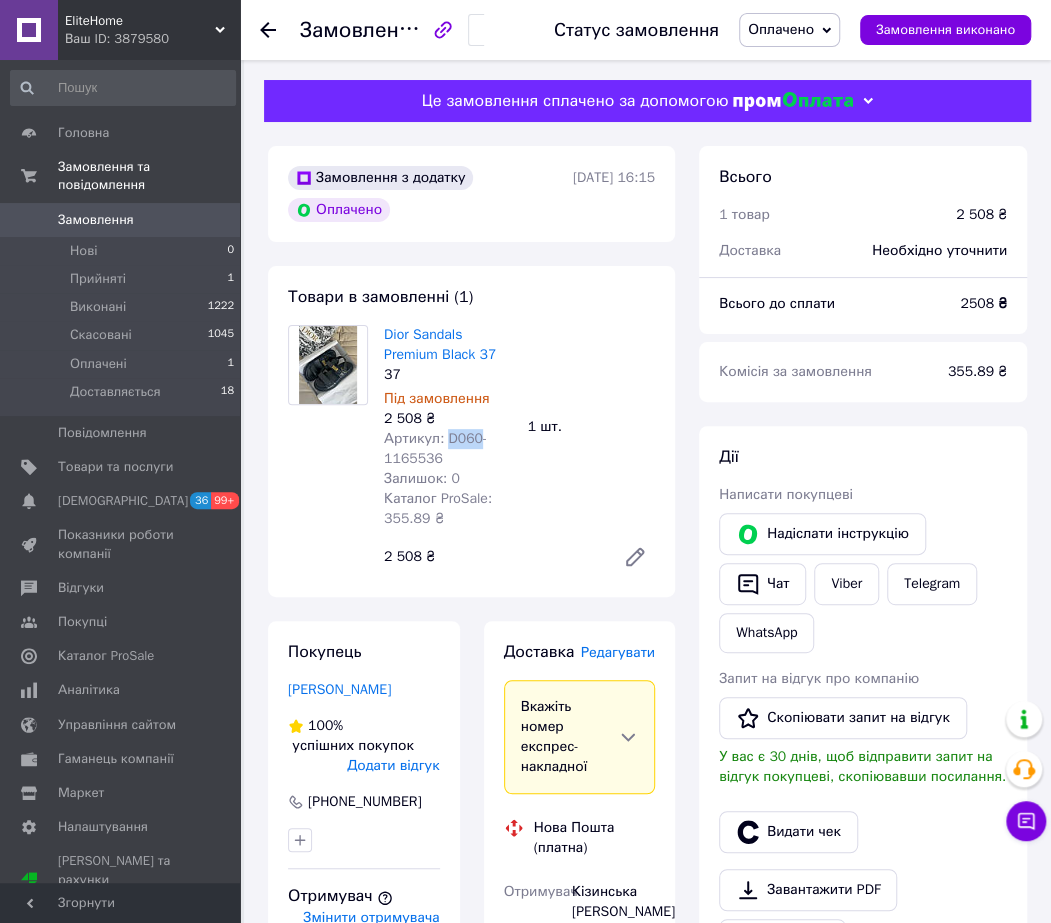 drag, startPoint x: 444, startPoint y: 443, endPoint x: 472, endPoint y: 443, distance: 28 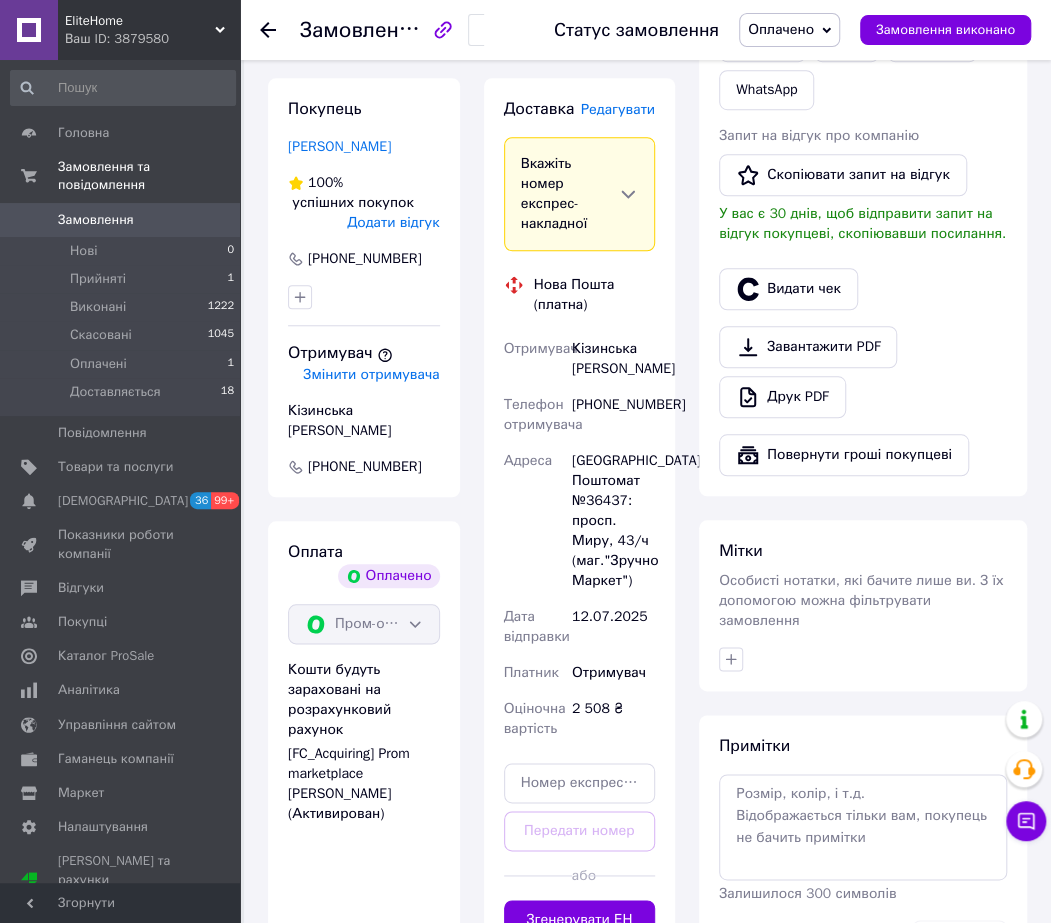 scroll, scrollTop: 620, scrollLeft: 0, axis: vertical 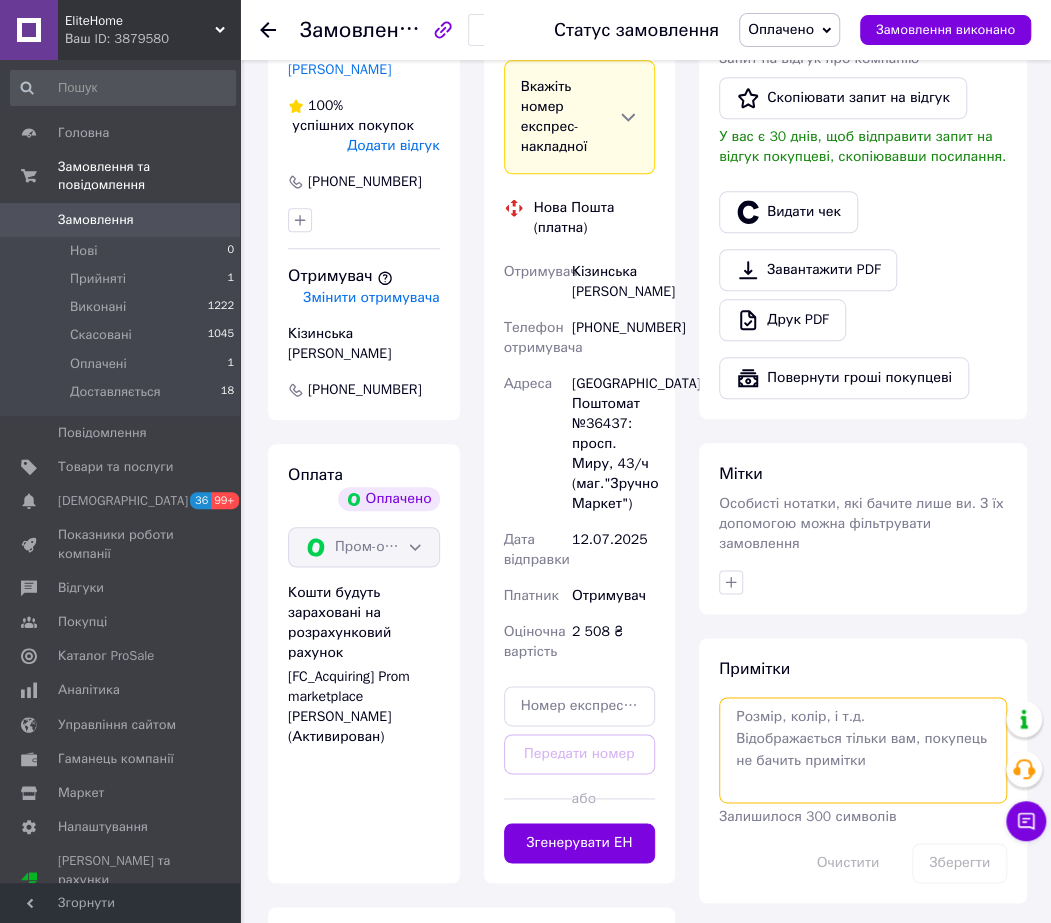click at bounding box center [863, 750] 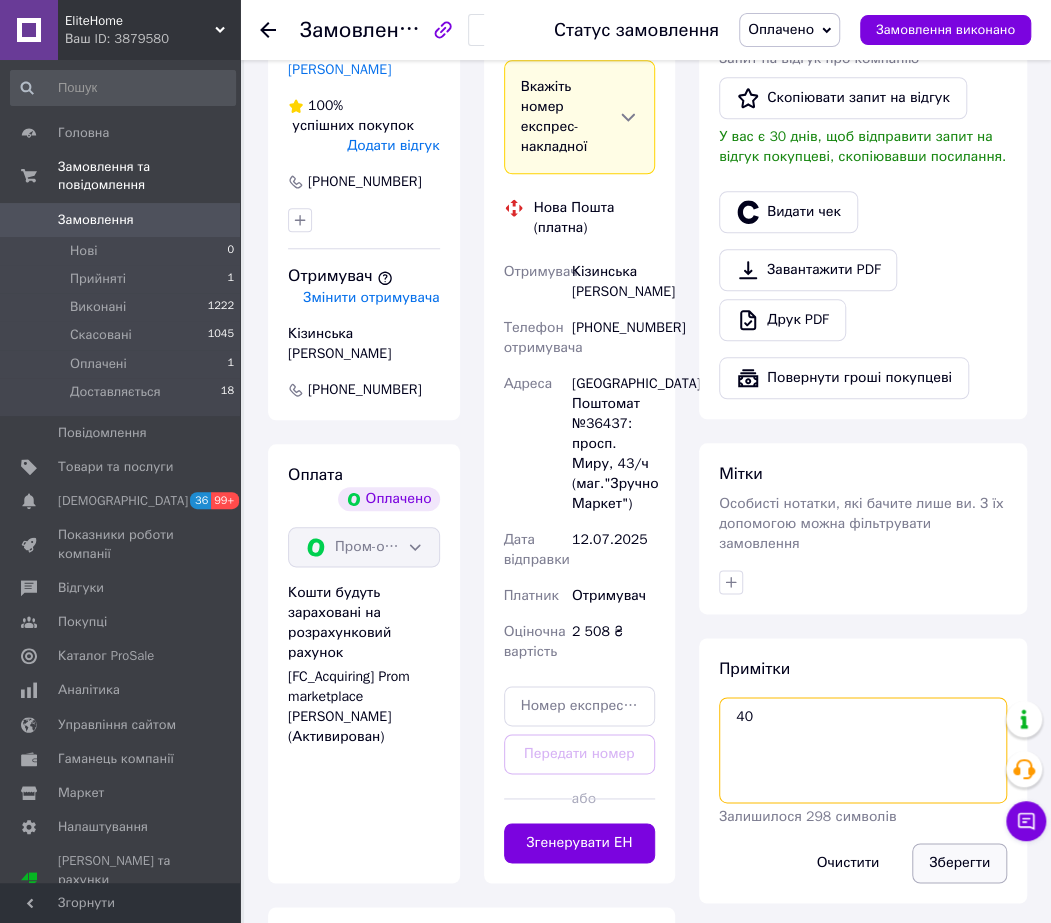 type on "40" 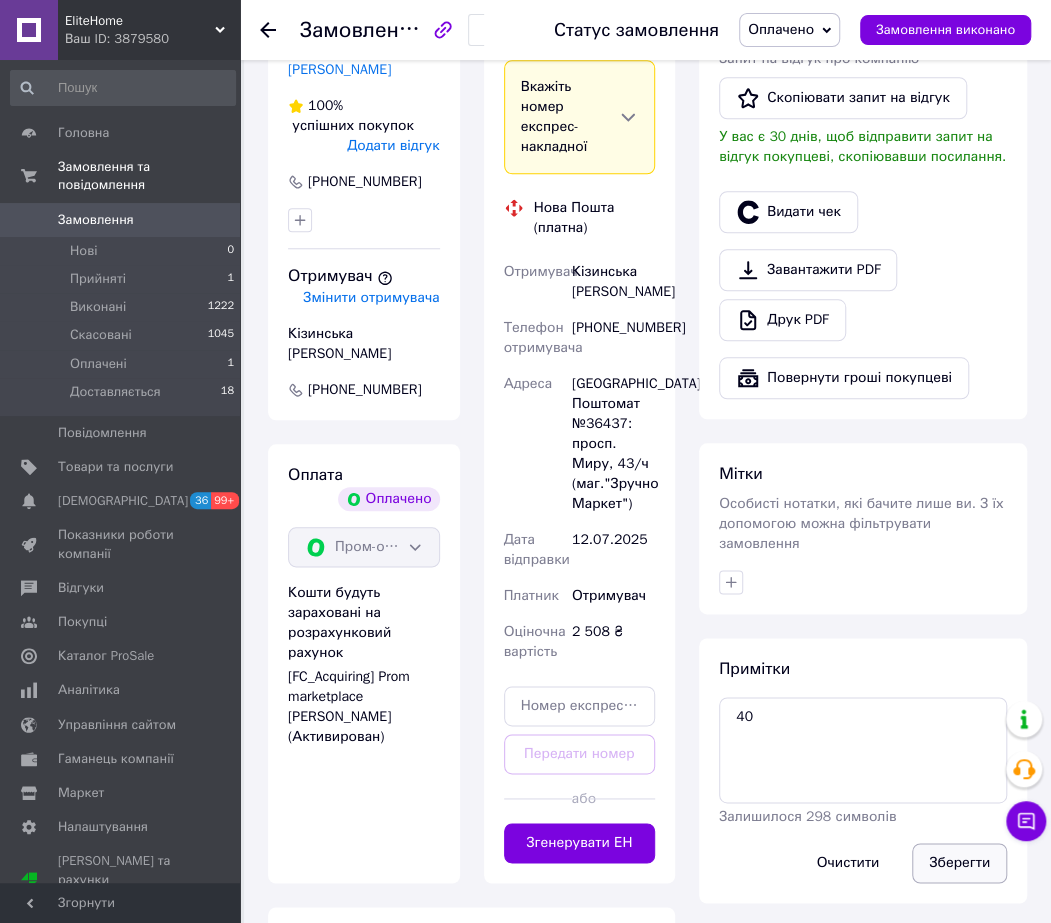click on "Зберегти" at bounding box center [959, 863] 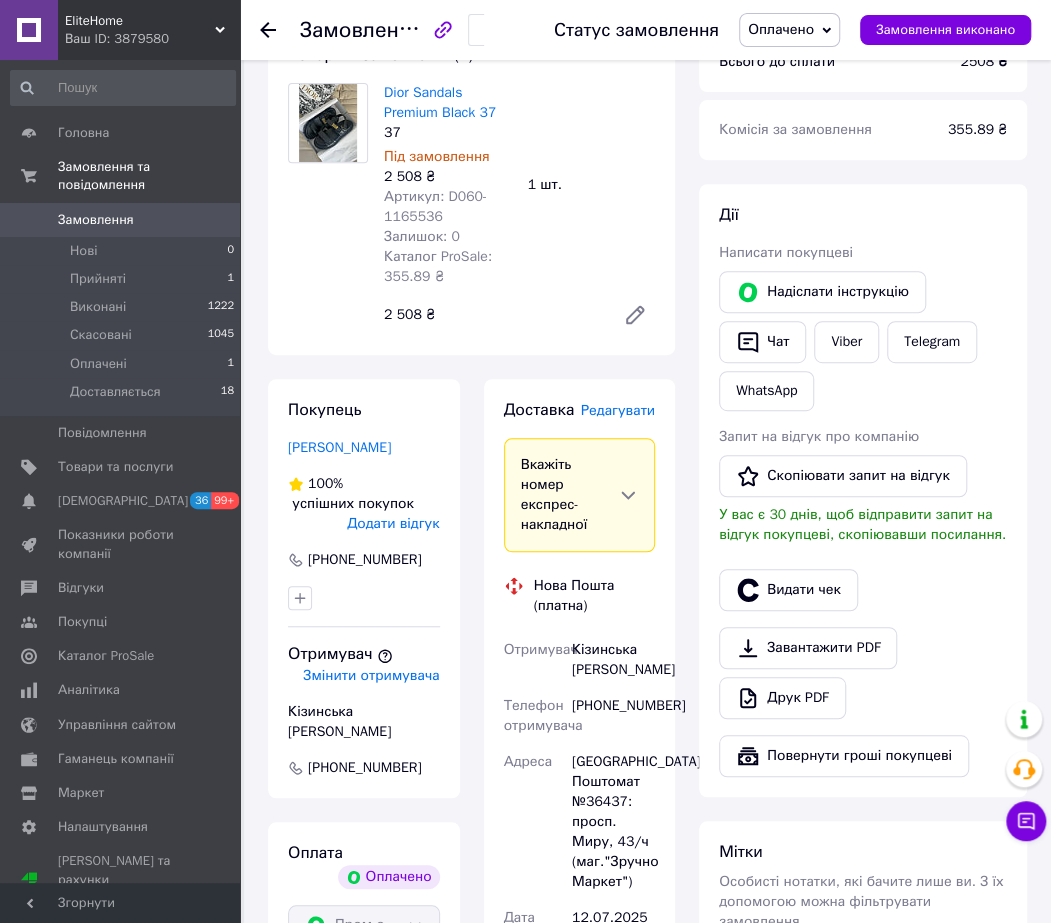 scroll, scrollTop: 0, scrollLeft: 0, axis: both 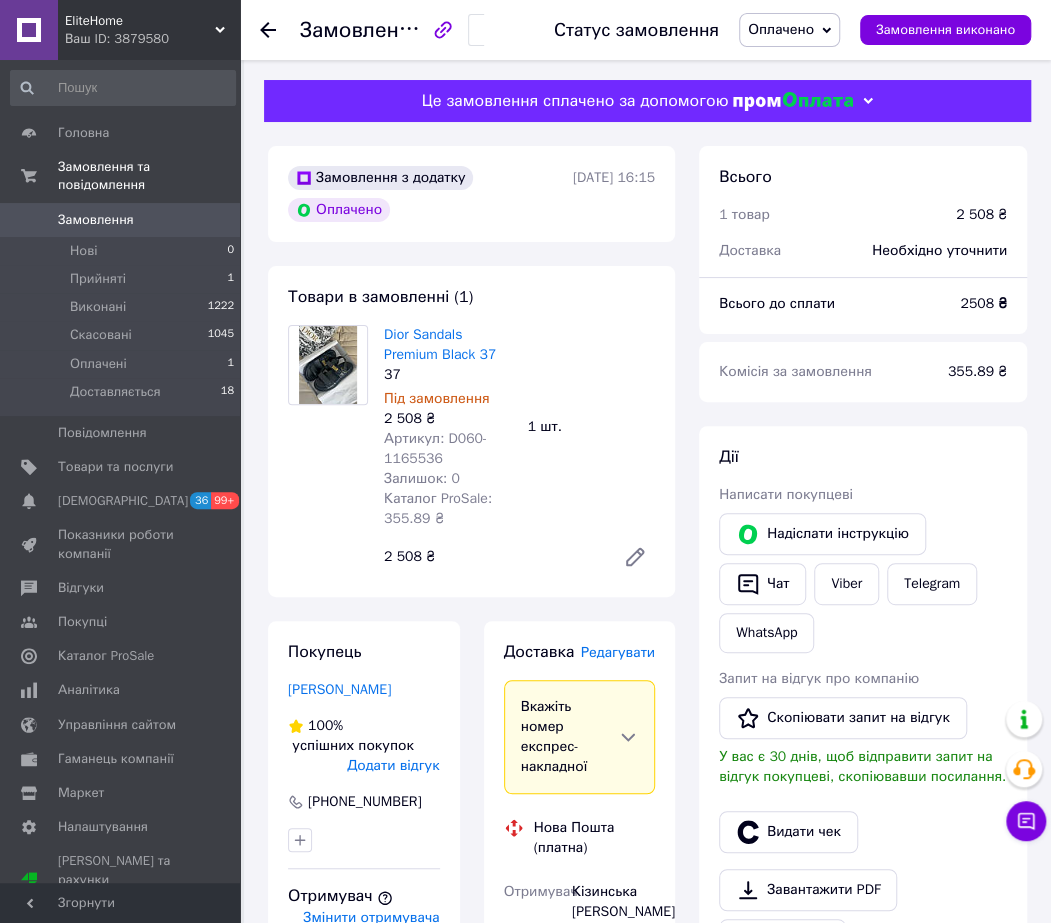 click 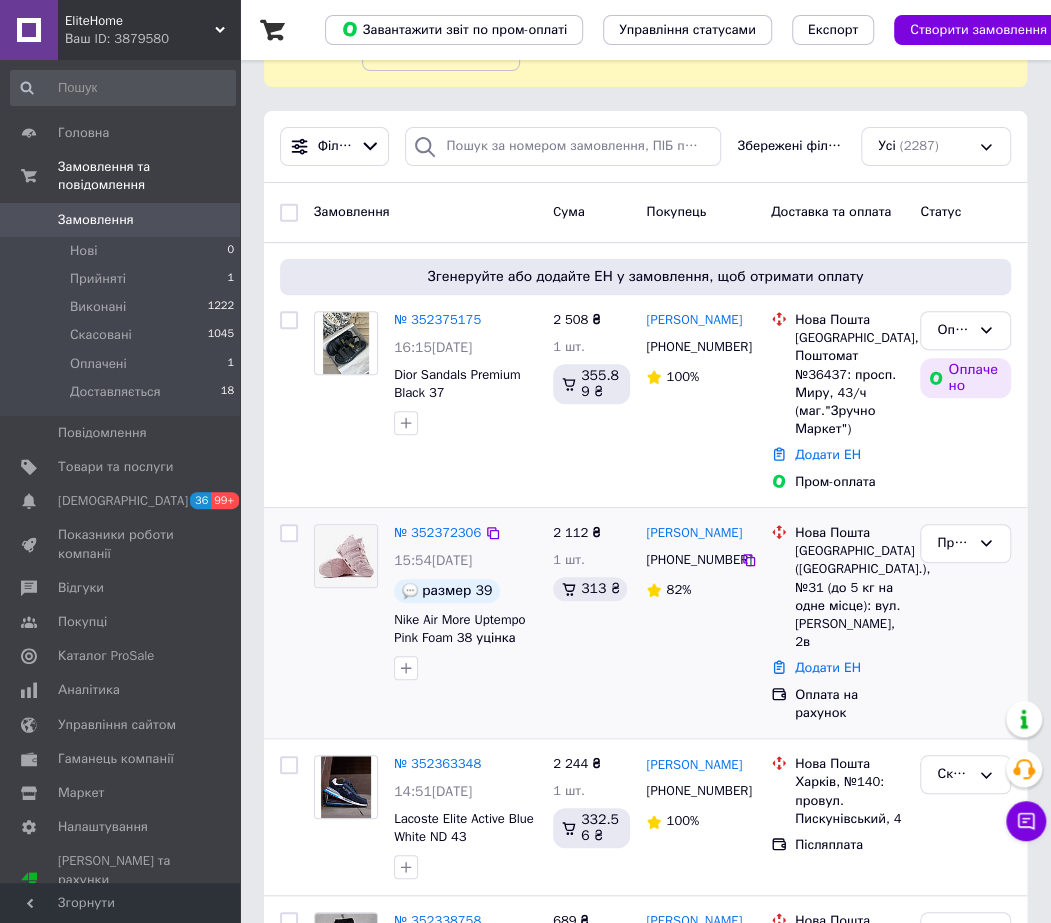 scroll, scrollTop: 134, scrollLeft: 0, axis: vertical 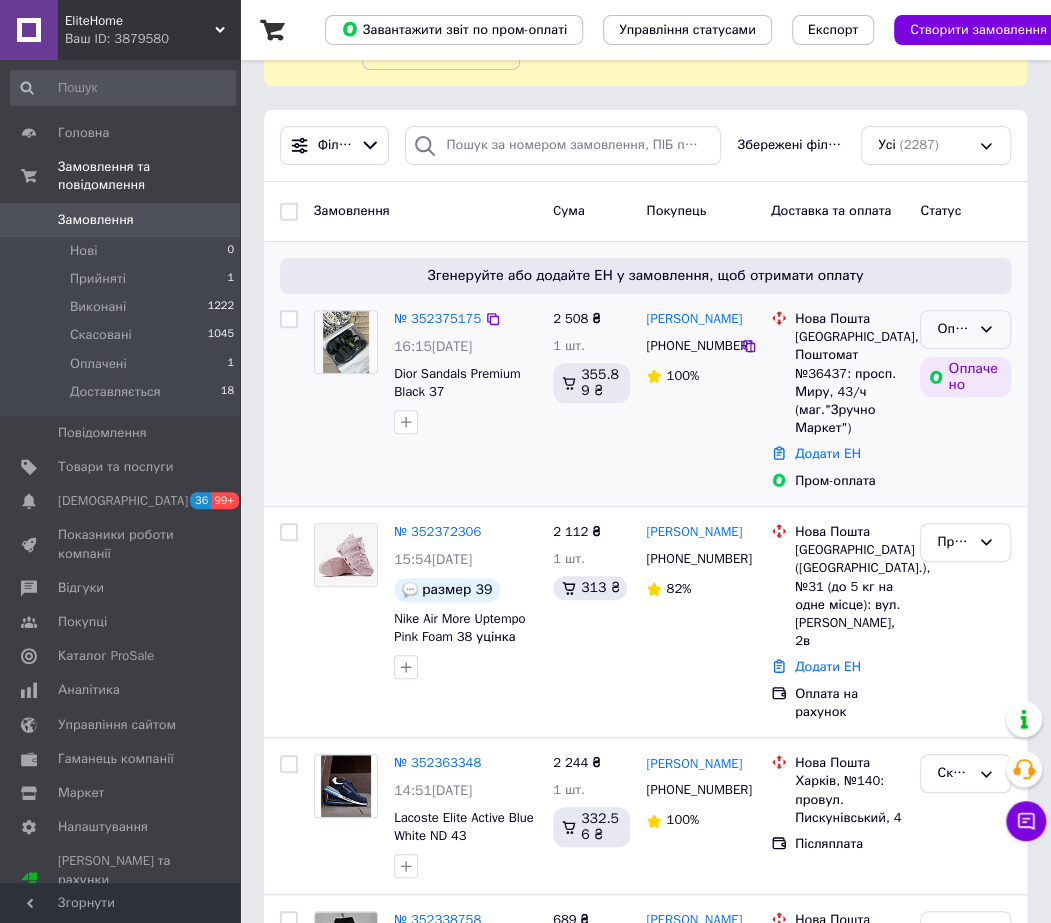 click on "Оплачено" at bounding box center [953, 329] 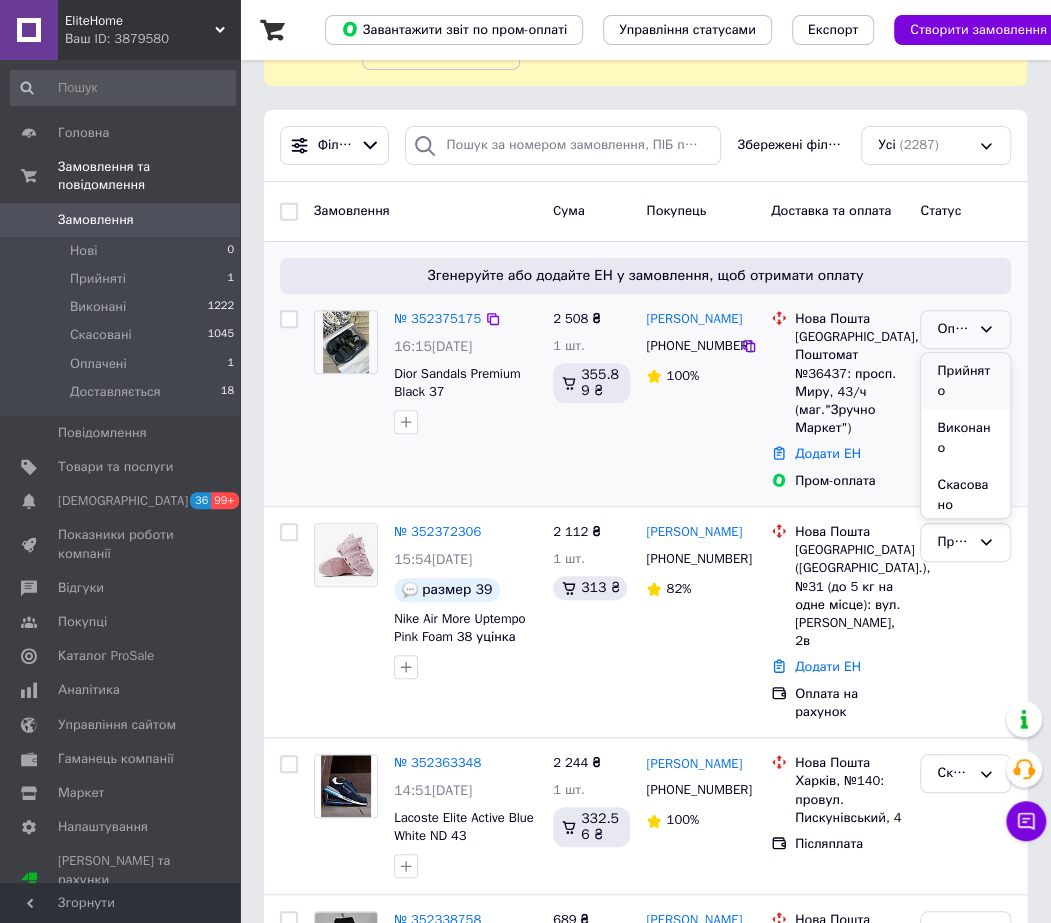 click on "Прийнято" at bounding box center [965, 381] 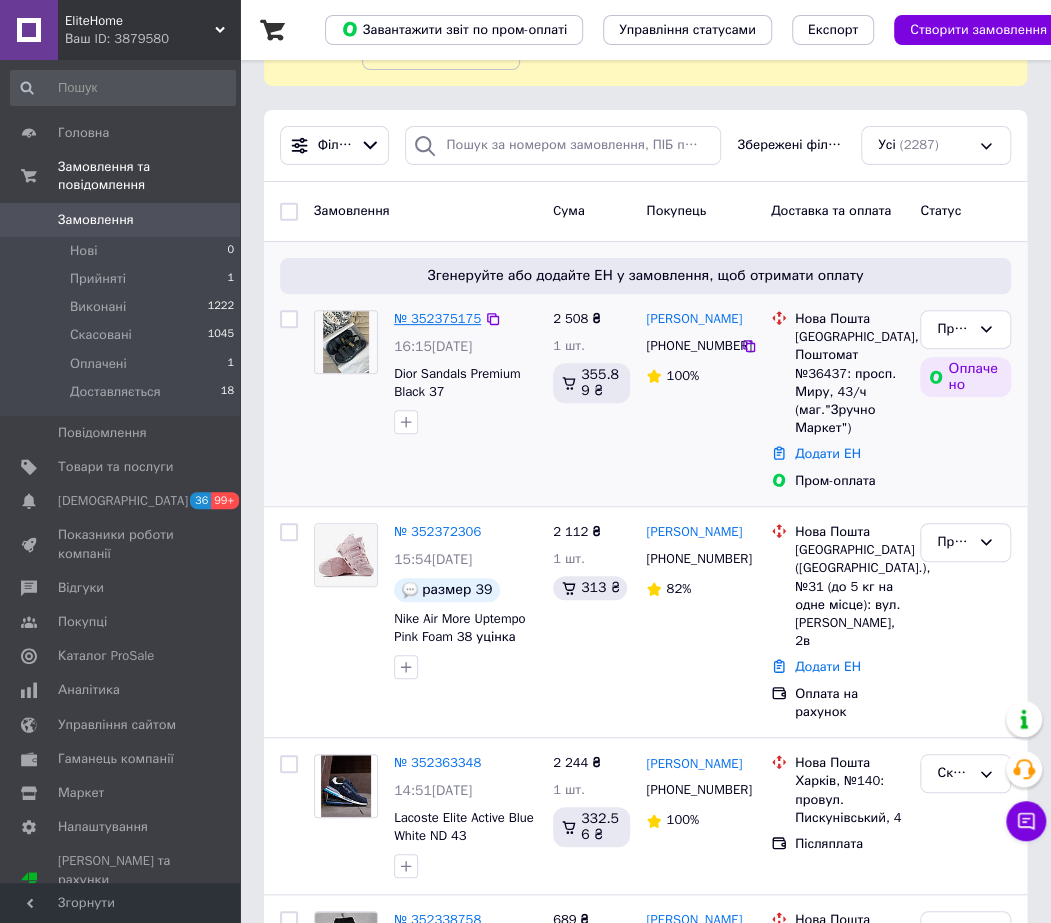 click on "№ 352375175" at bounding box center (437, 318) 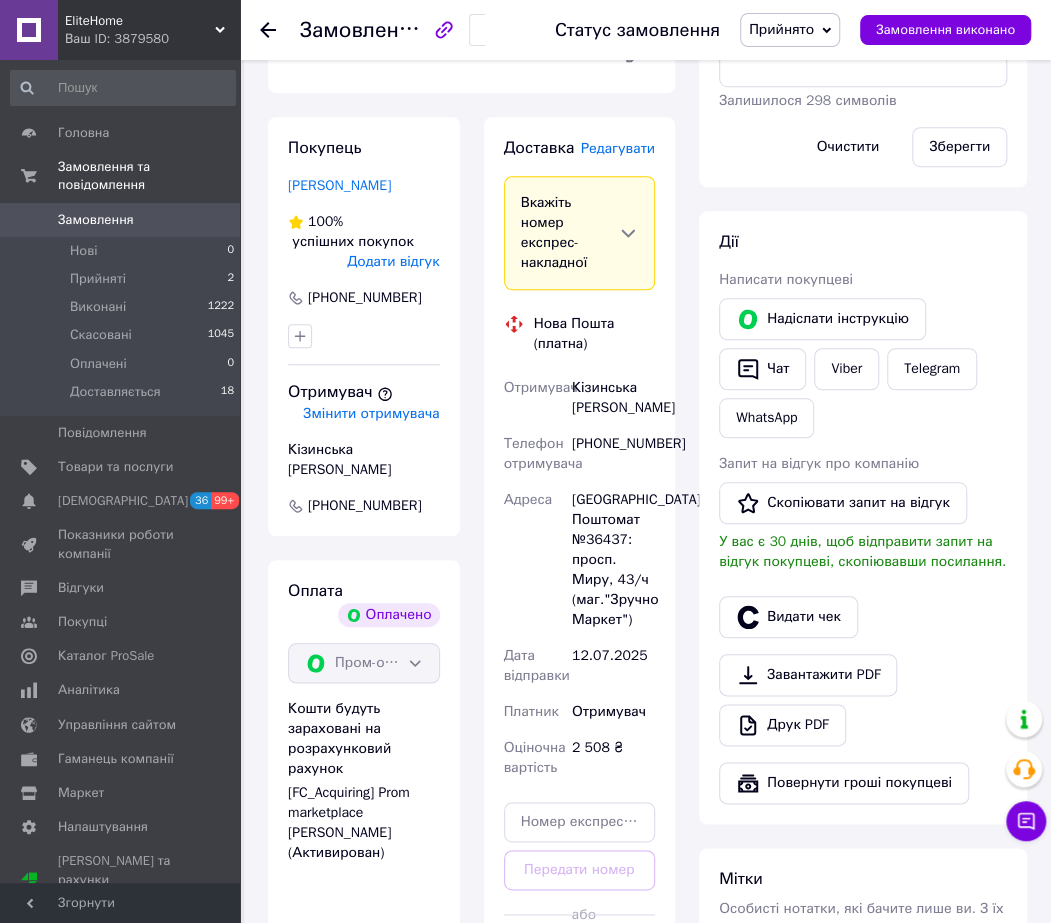 scroll, scrollTop: 505, scrollLeft: 0, axis: vertical 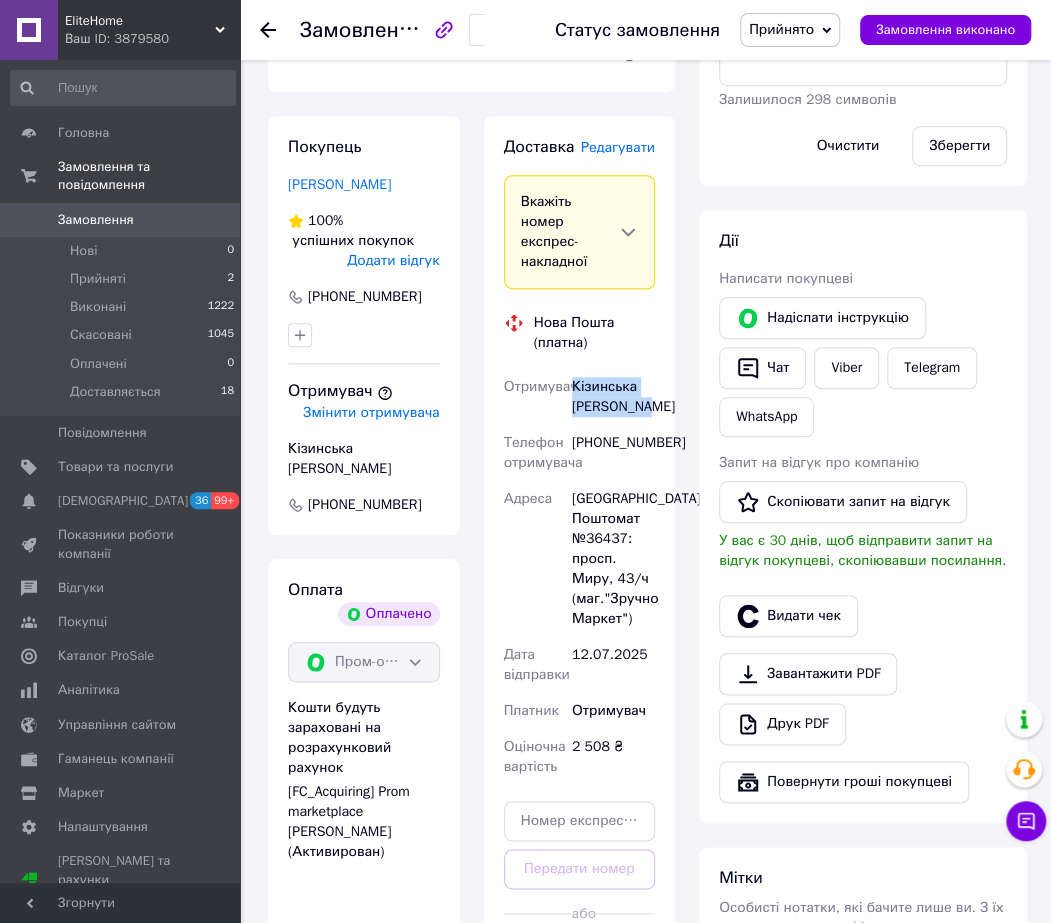 drag, startPoint x: 655, startPoint y: 413, endPoint x: 574, endPoint y: 395, distance: 82.9759 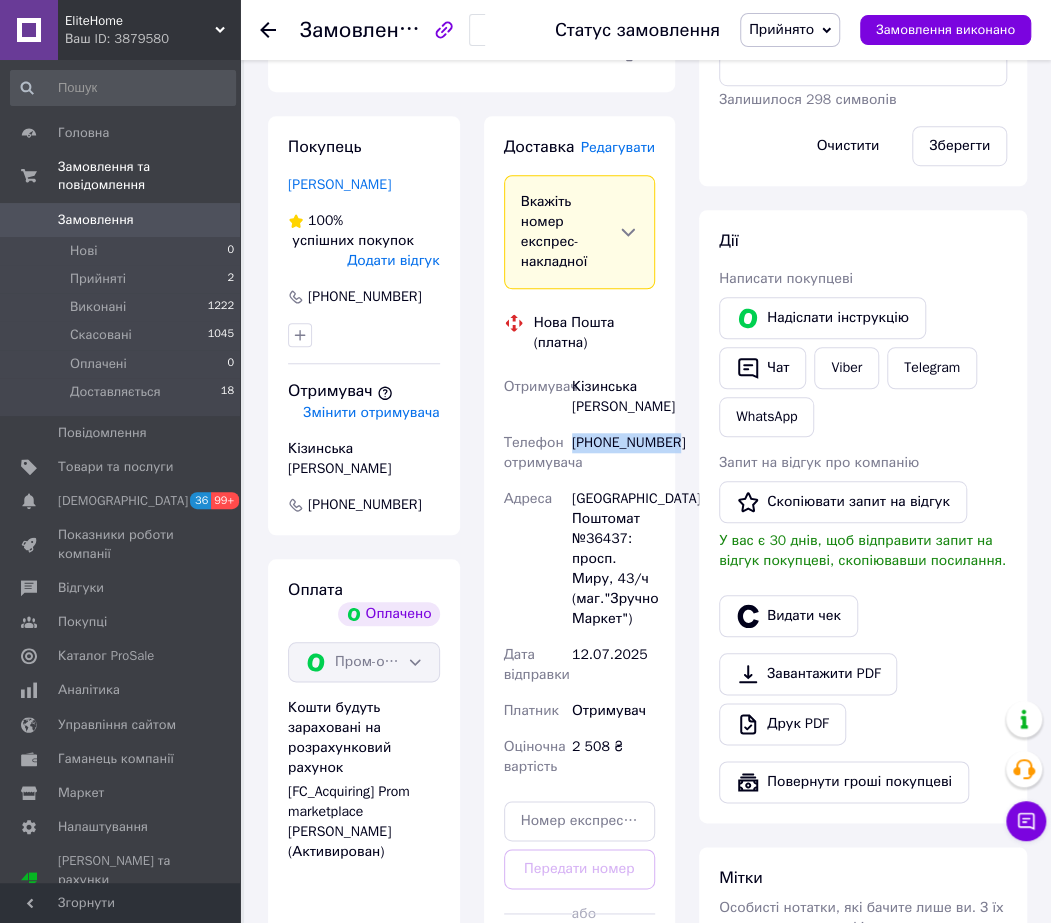 drag, startPoint x: 671, startPoint y: 450, endPoint x: 573, endPoint y: 441, distance: 98.4124 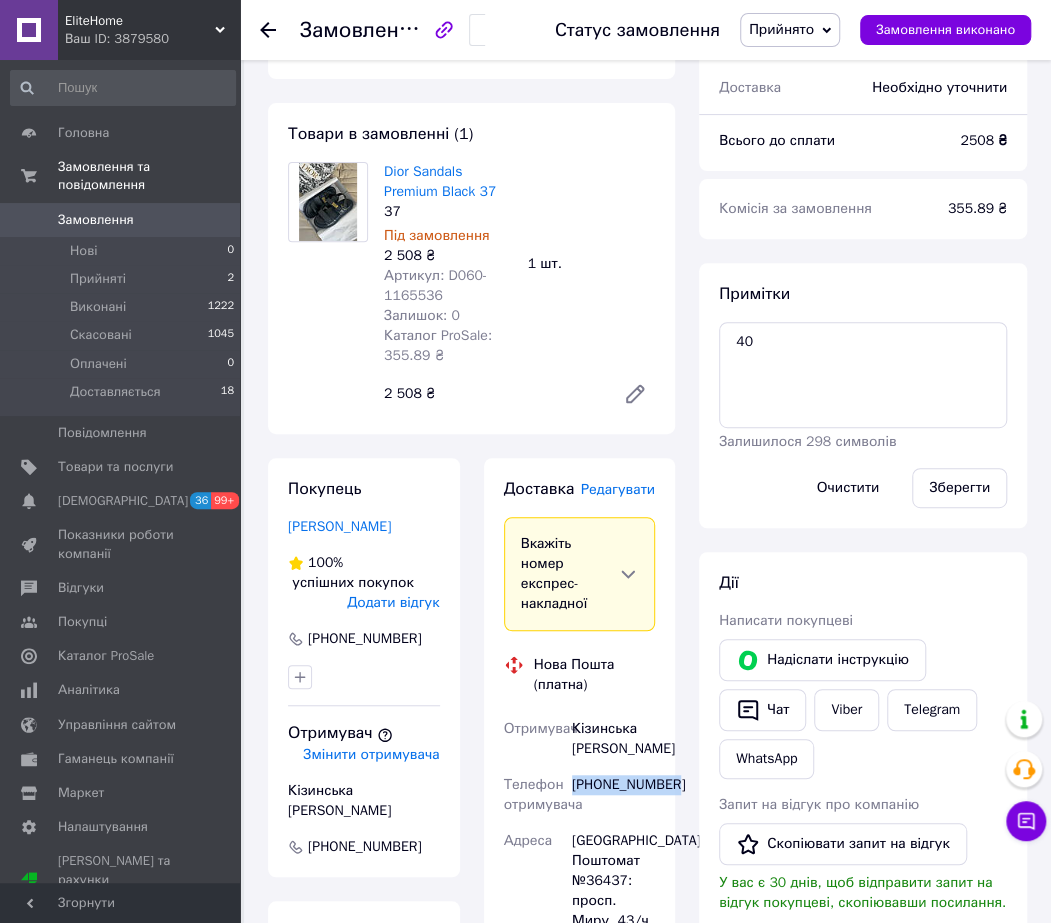 scroll, scrollTop: 146, scrollLeft: 0, axis: vertical 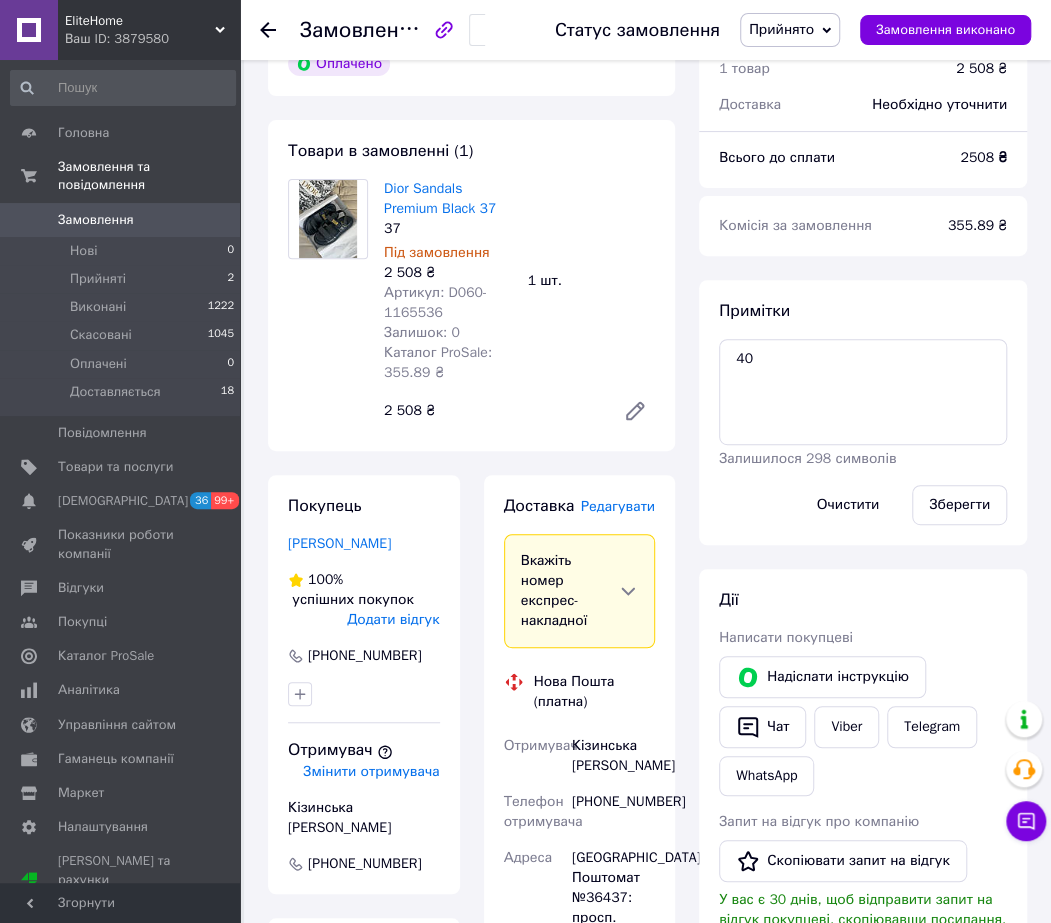click 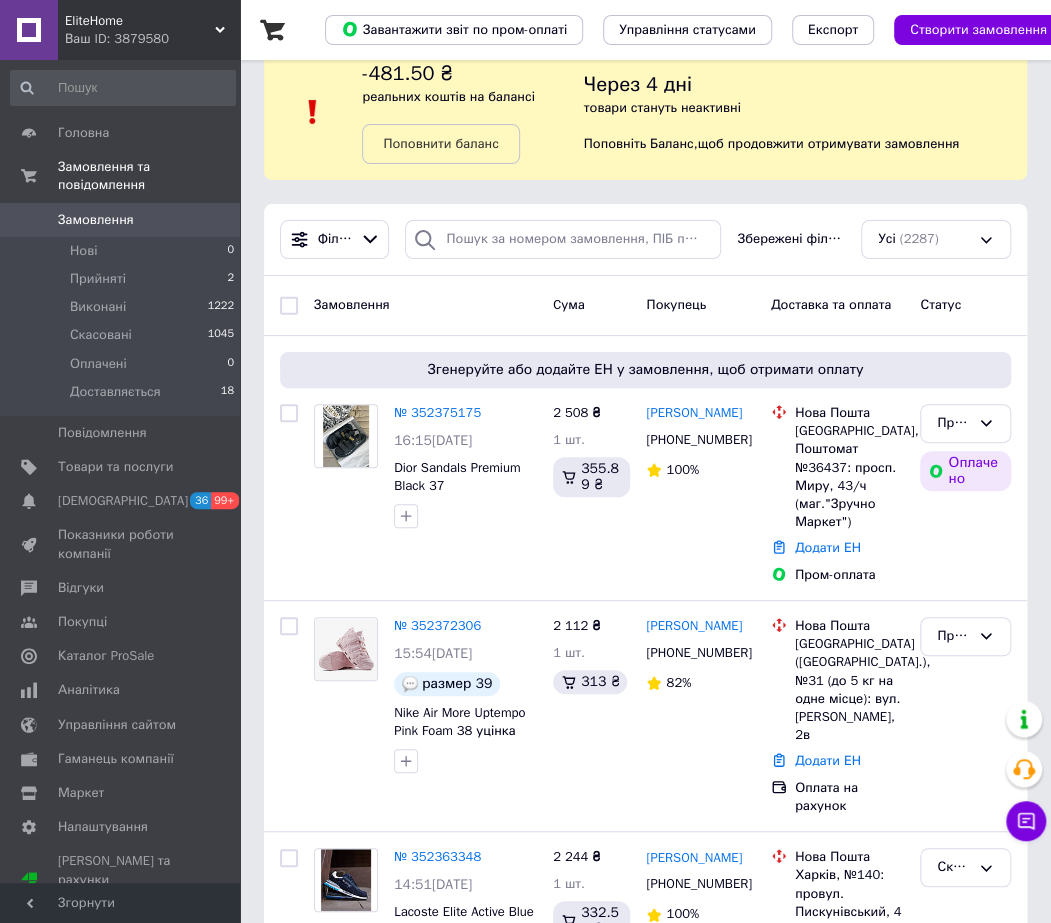 scroll, scrollTop: 0, scrollLeft: 0, axis: both 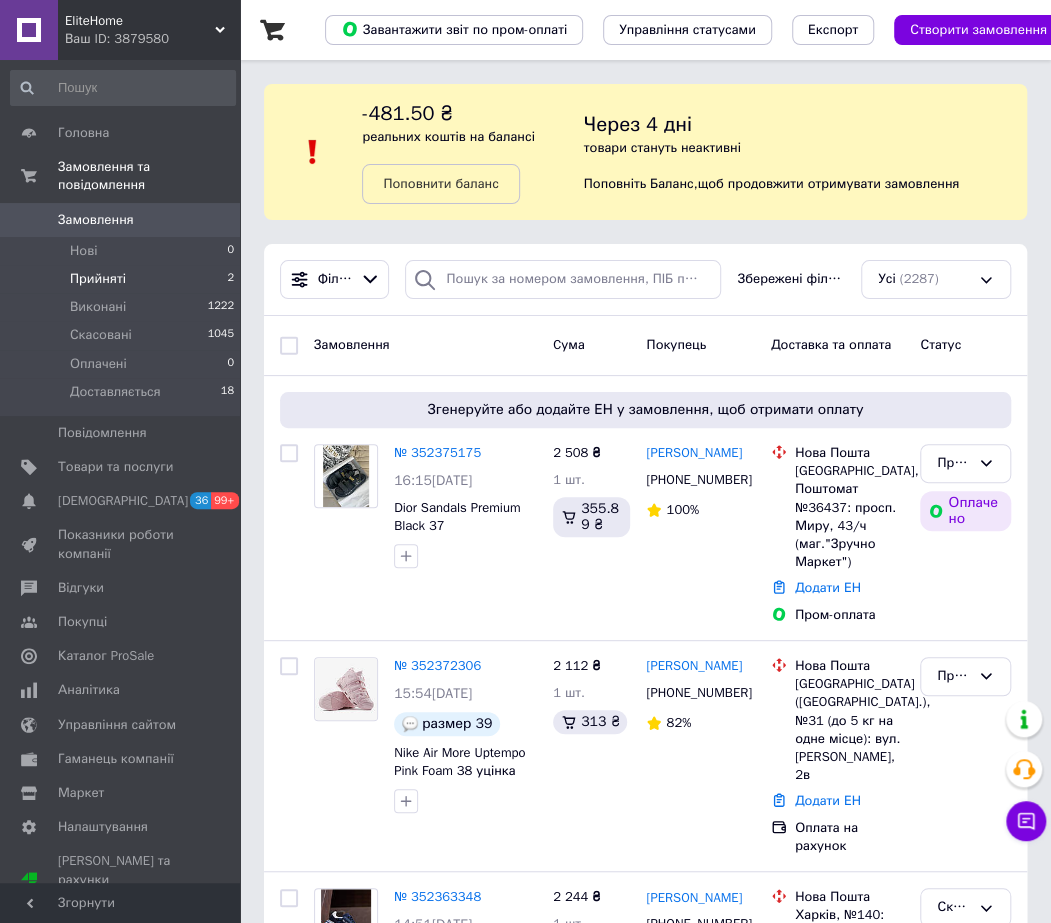 click on "Прийняті 2" at bounding box center [123, 279] 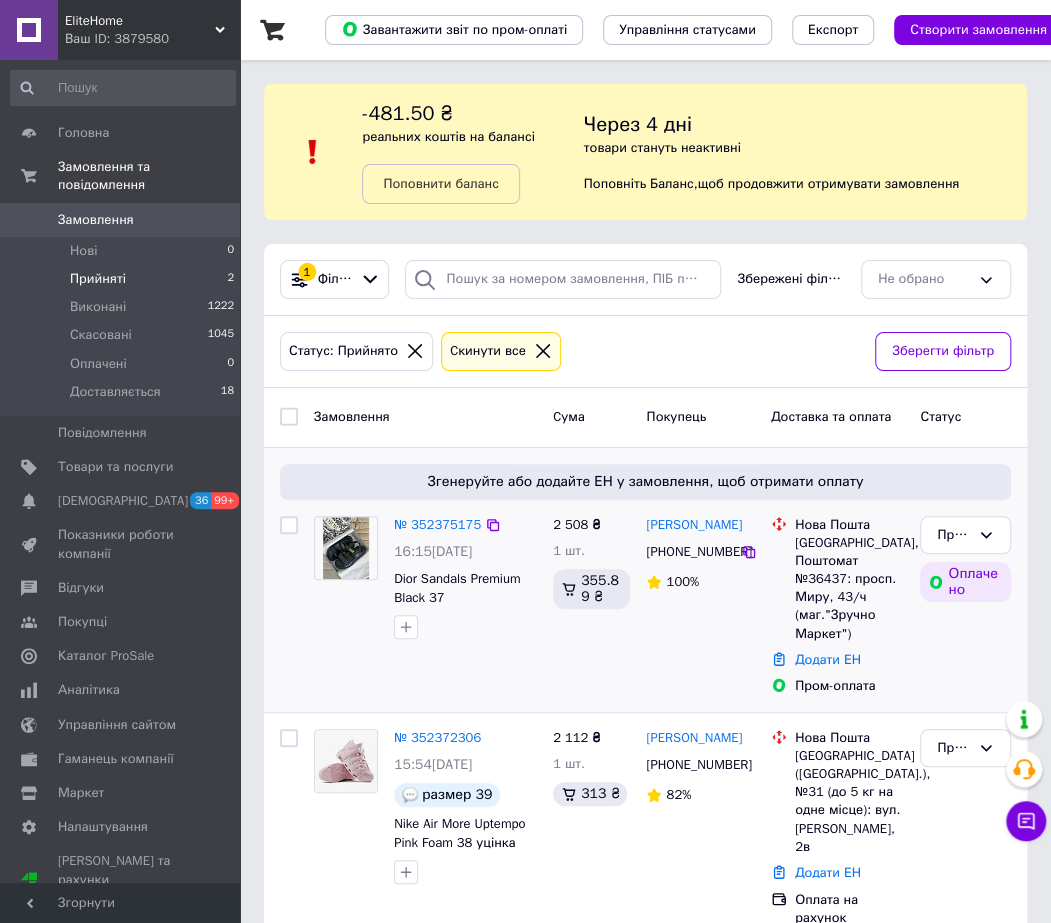 scroll, scrollTop: 23, scrollLeft: 0, axis: vertical 